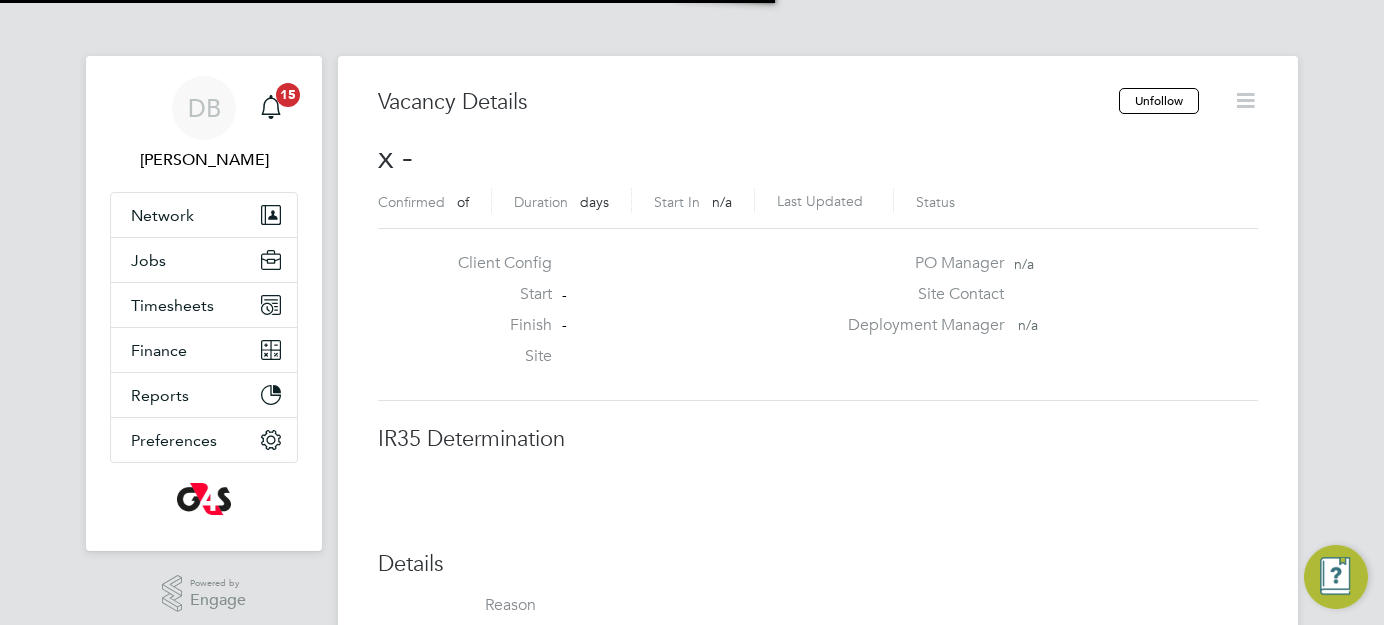 scroll, scrollTop: 0, scrollLeft: 0, axis: both 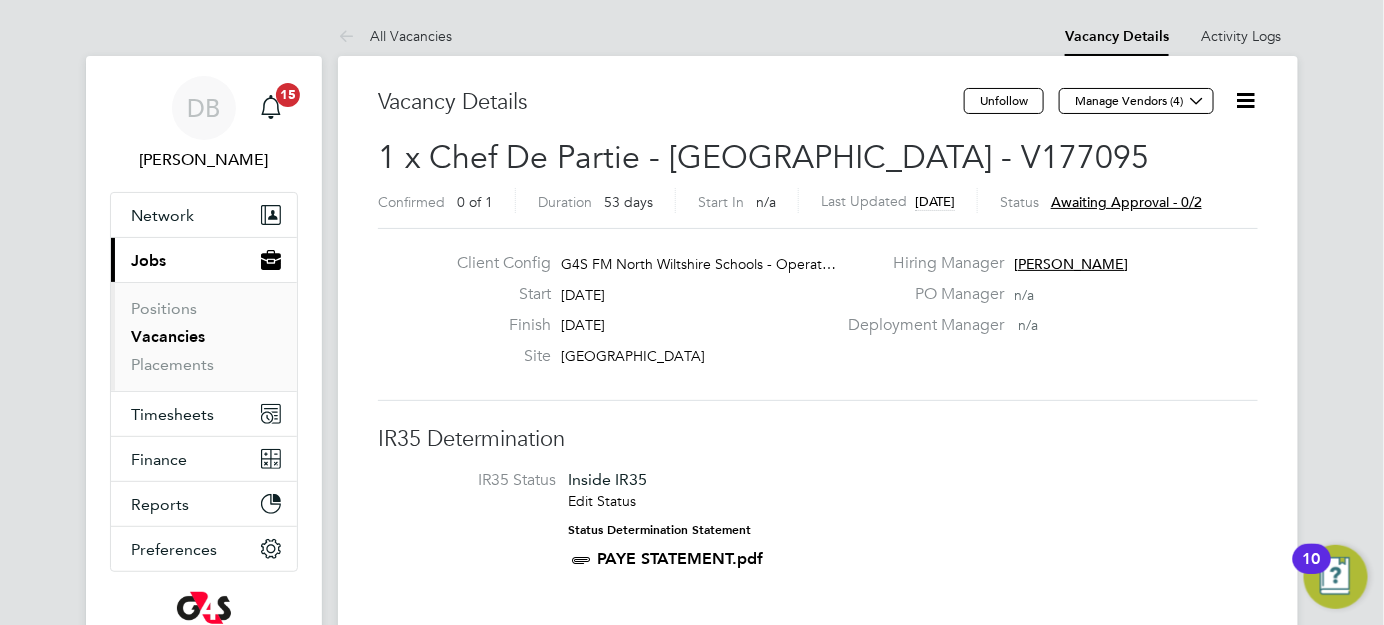 click 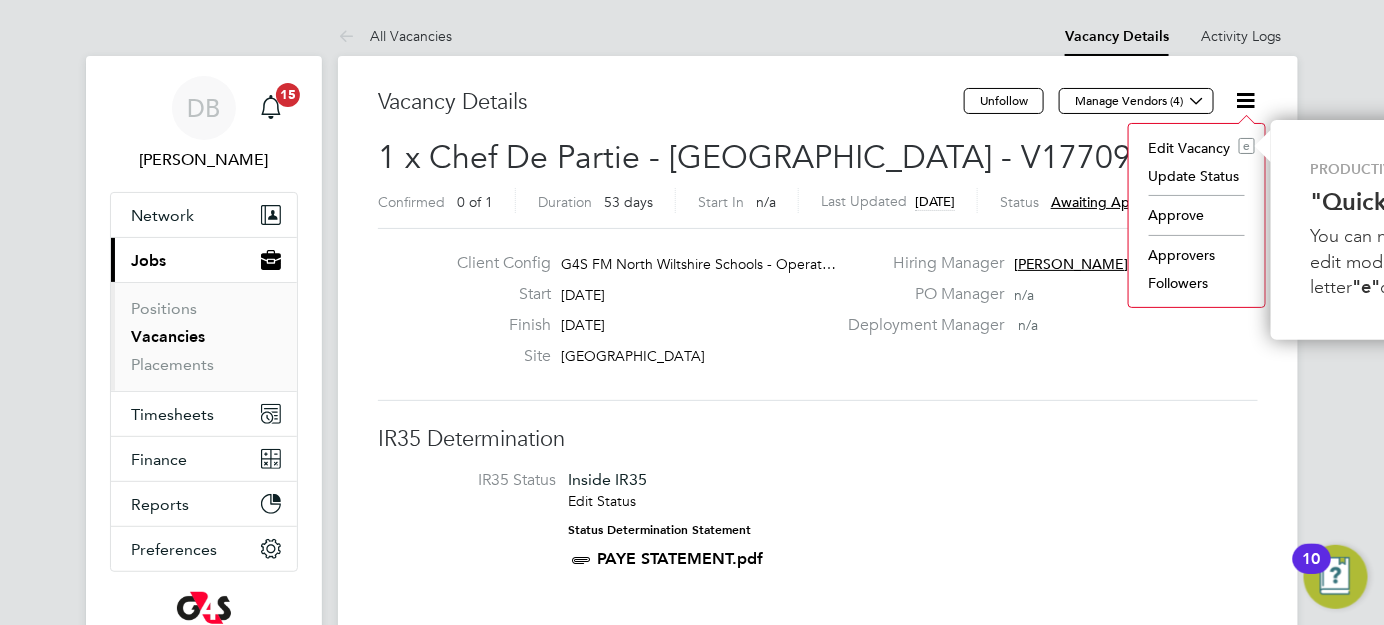scroll, scrollTop: 0, scrollLeft: 206, axis: horizontal 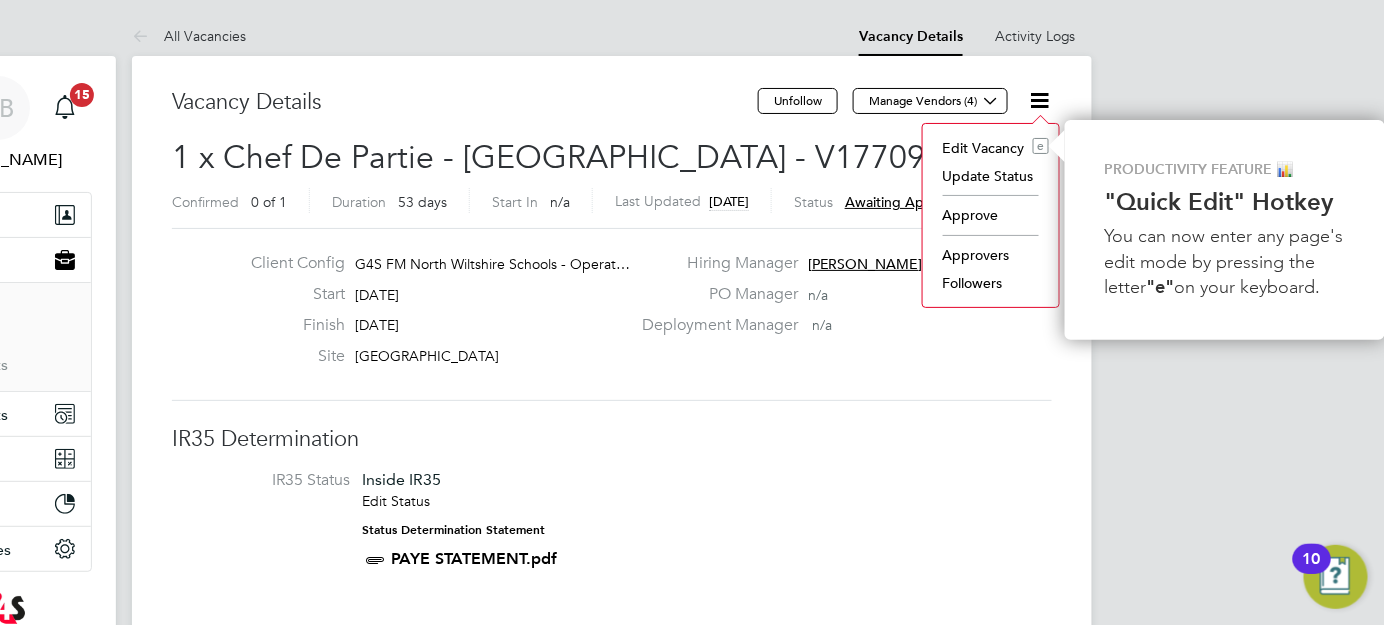 click 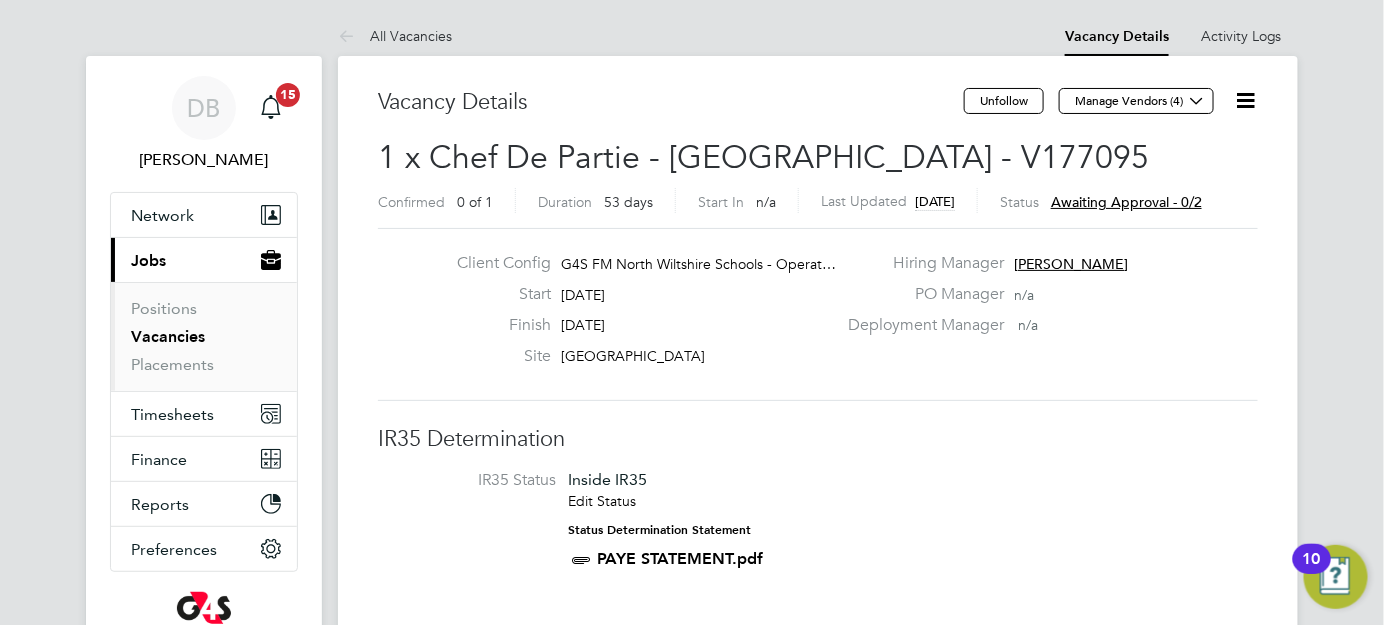 scroll, scrollTop: 0, scrollLeft: 0, axis: both 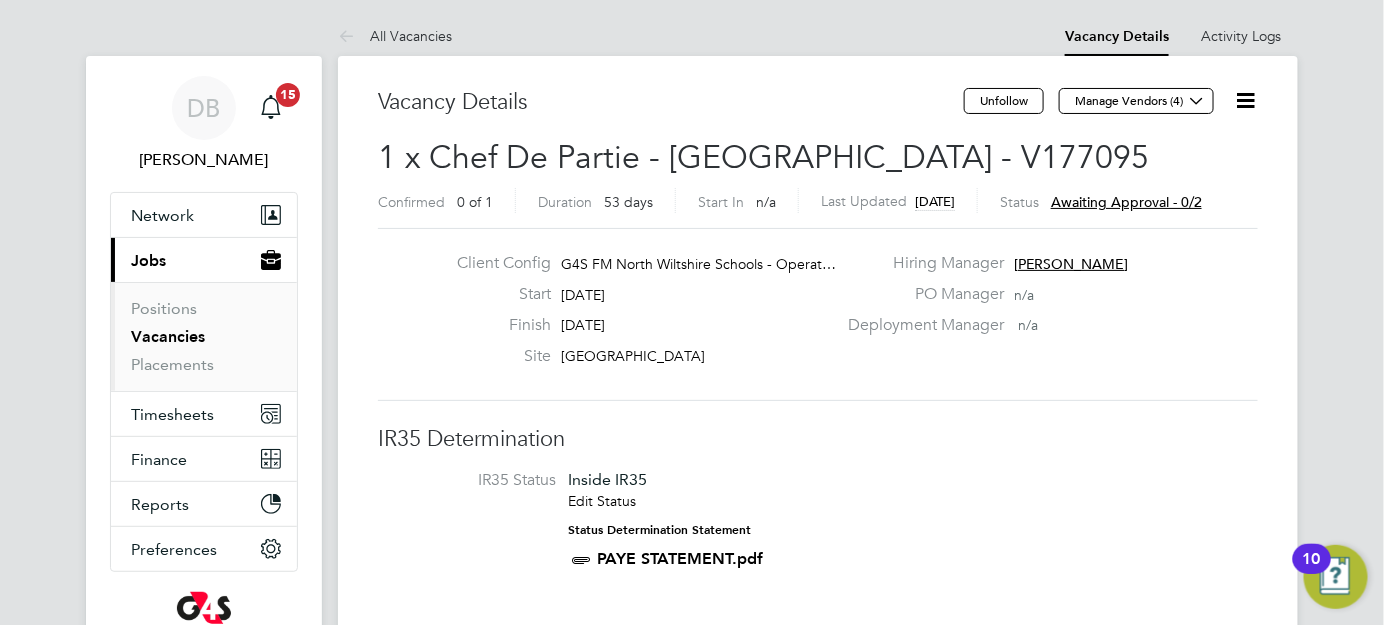 click 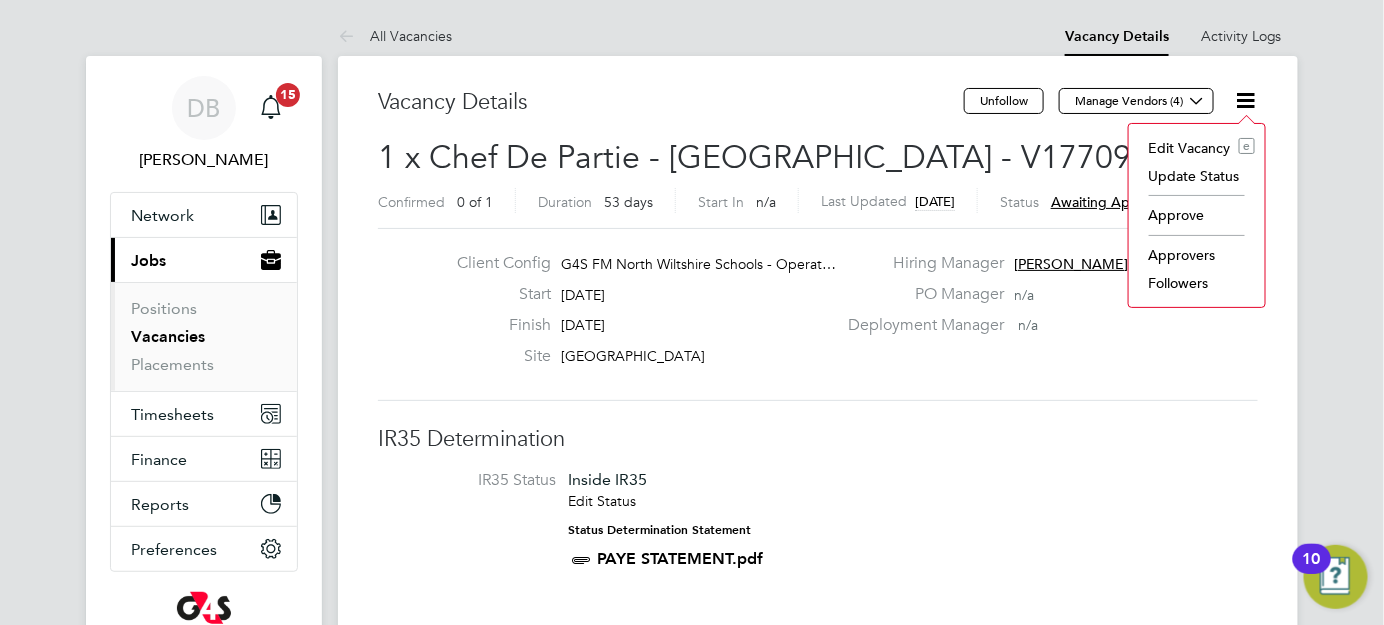 click on "Approvers" 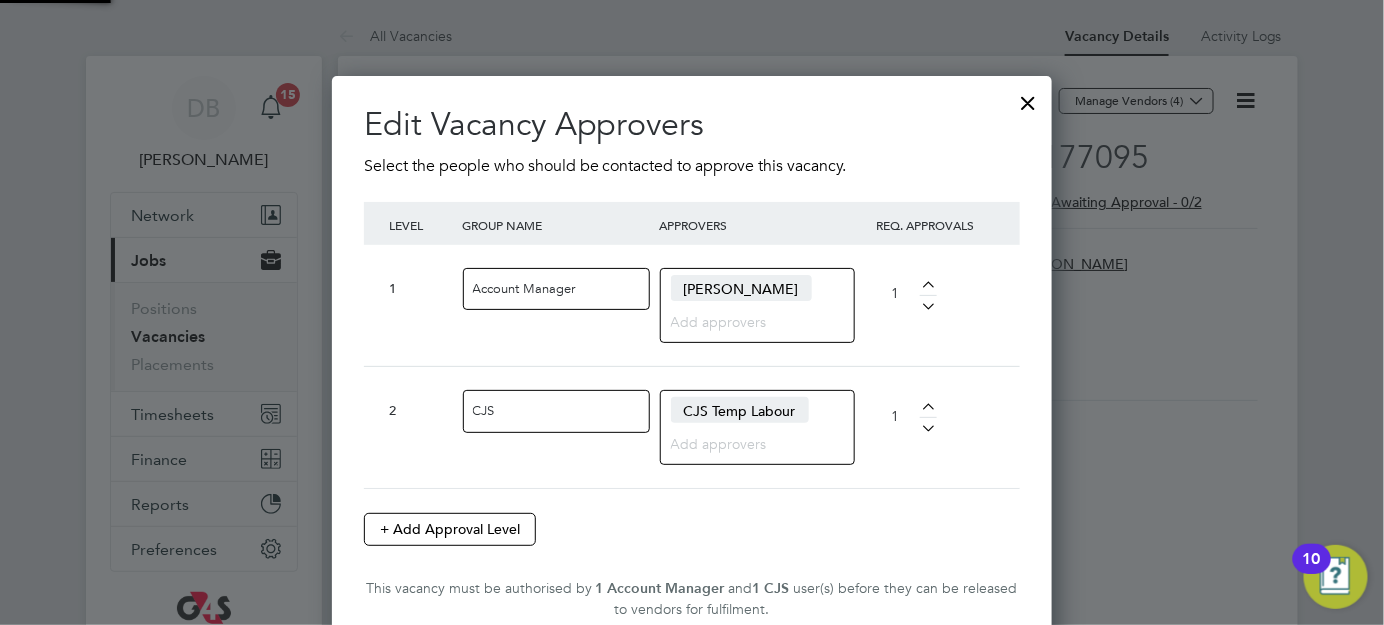scroll, scrollTop: 10, scrollLeft: 10, axis: both 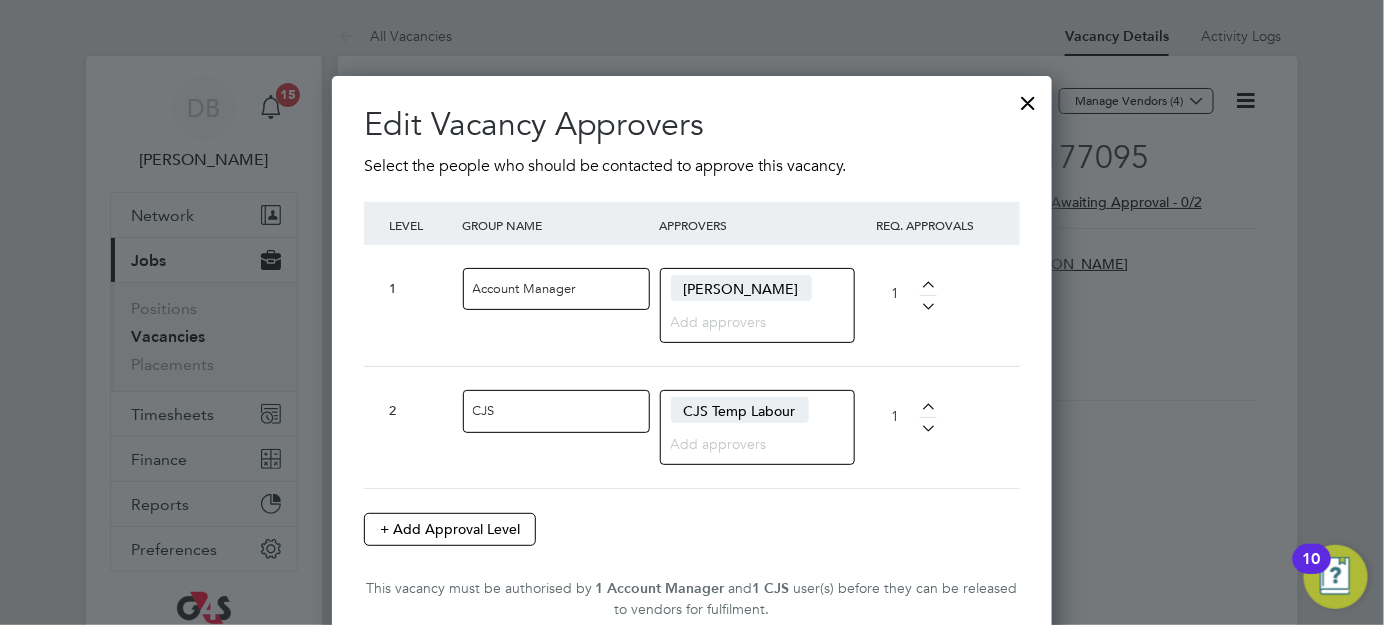 click at bounding box center (1029, 98) 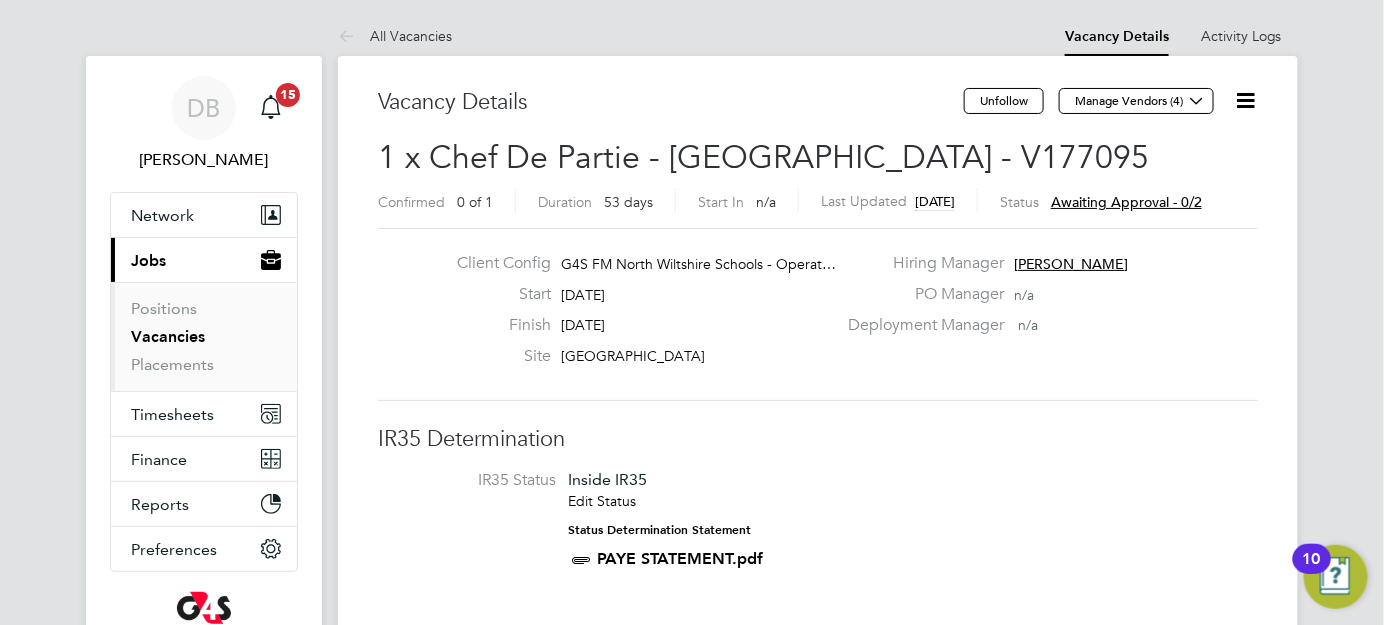 click 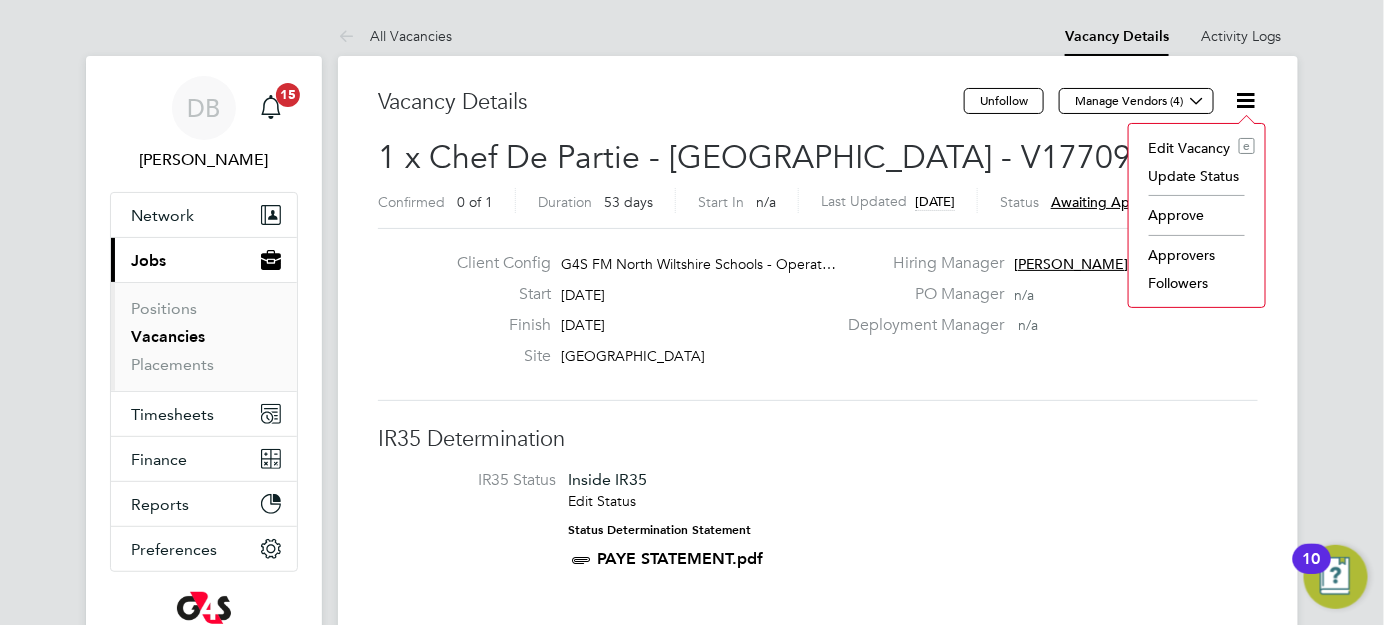 click on "Approve" 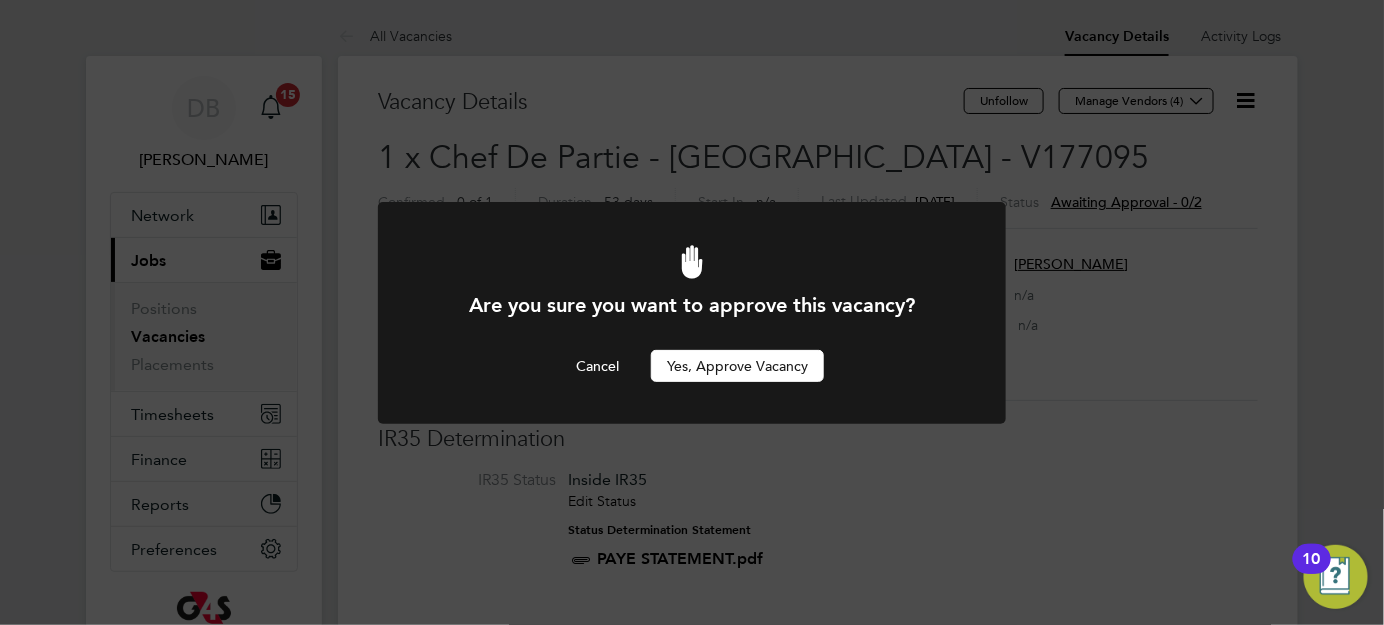 click on "Yes, Approve Vacancy" at bounding box center (737, 366) 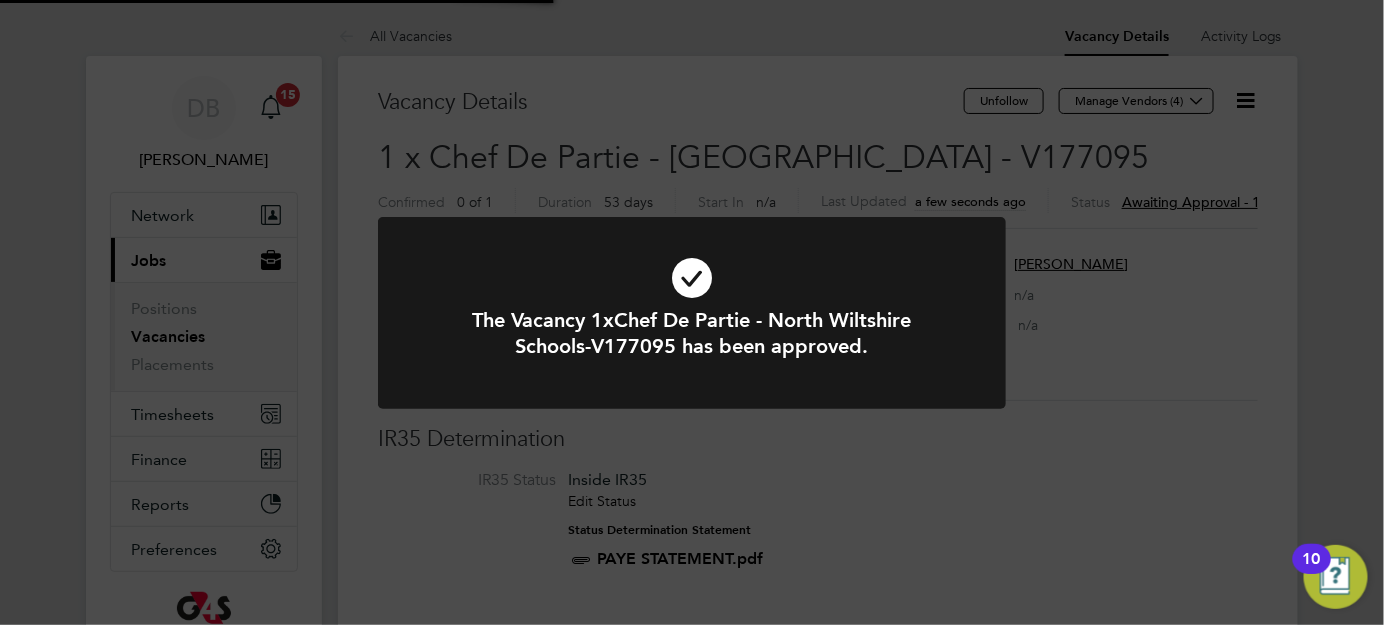 scroll, scrollTop: 10, scrollLeft: 10, axis: both 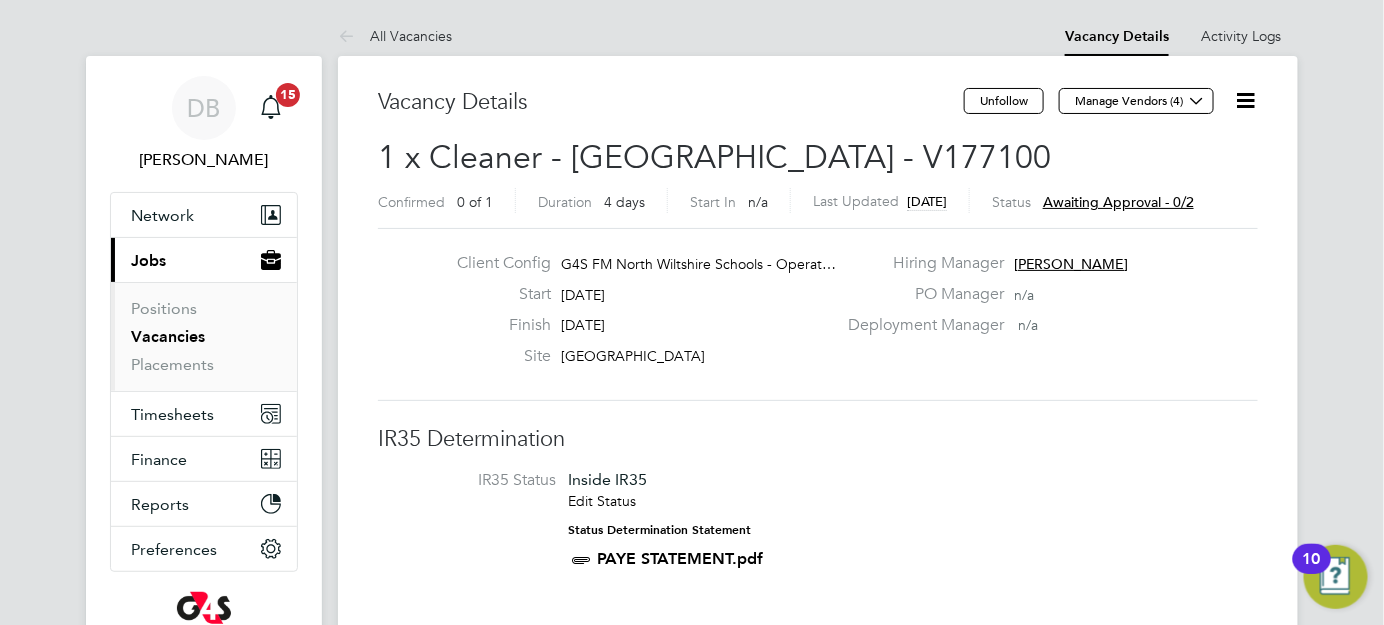 click 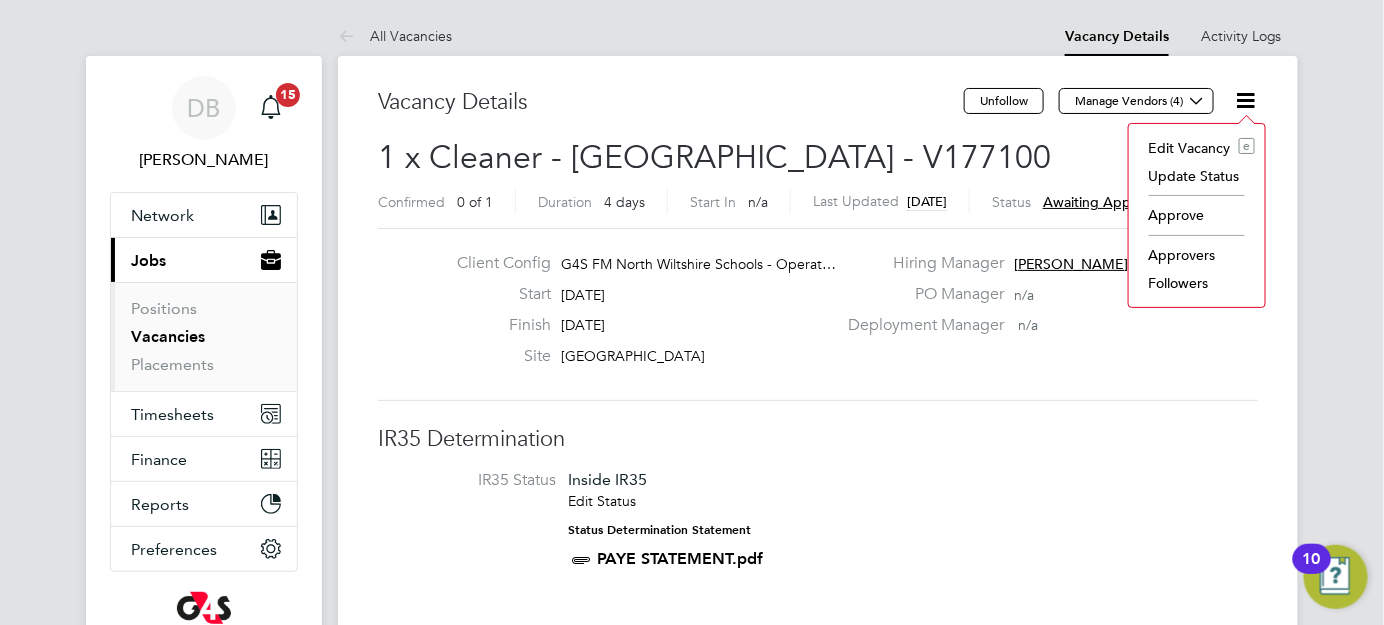 click on "Approve" 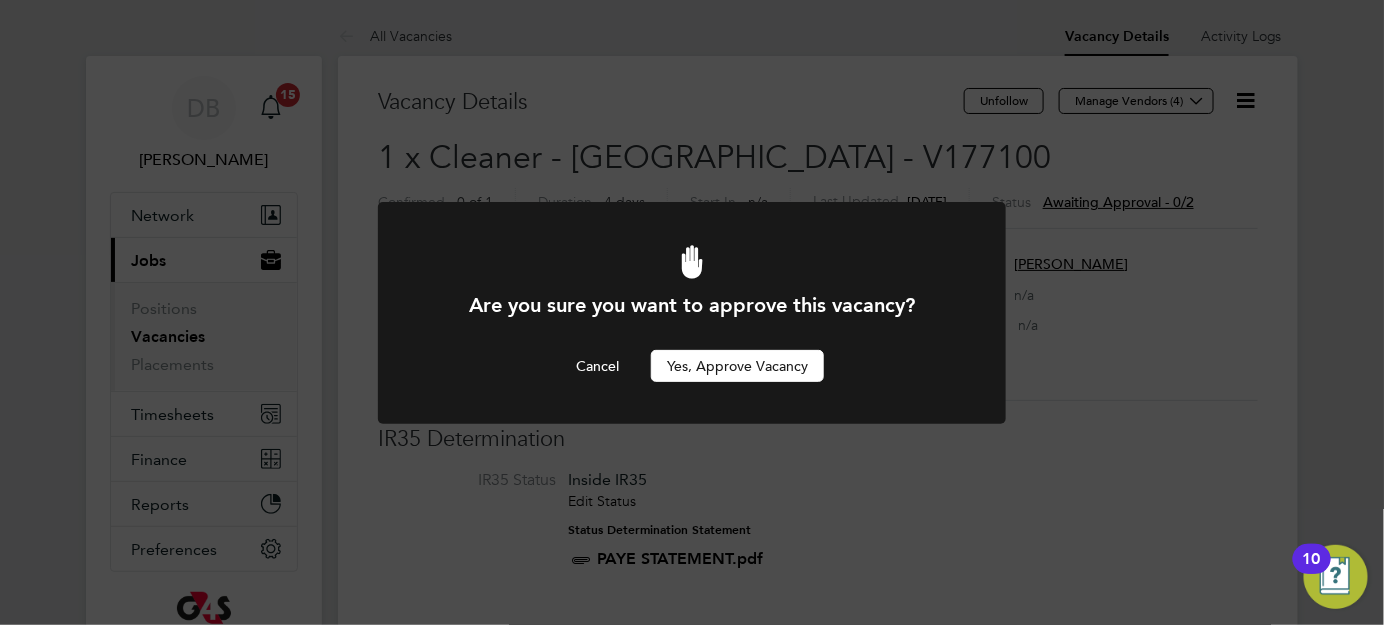 click on "Yes, Approve Vacancy" at bounding box center (737, 366) 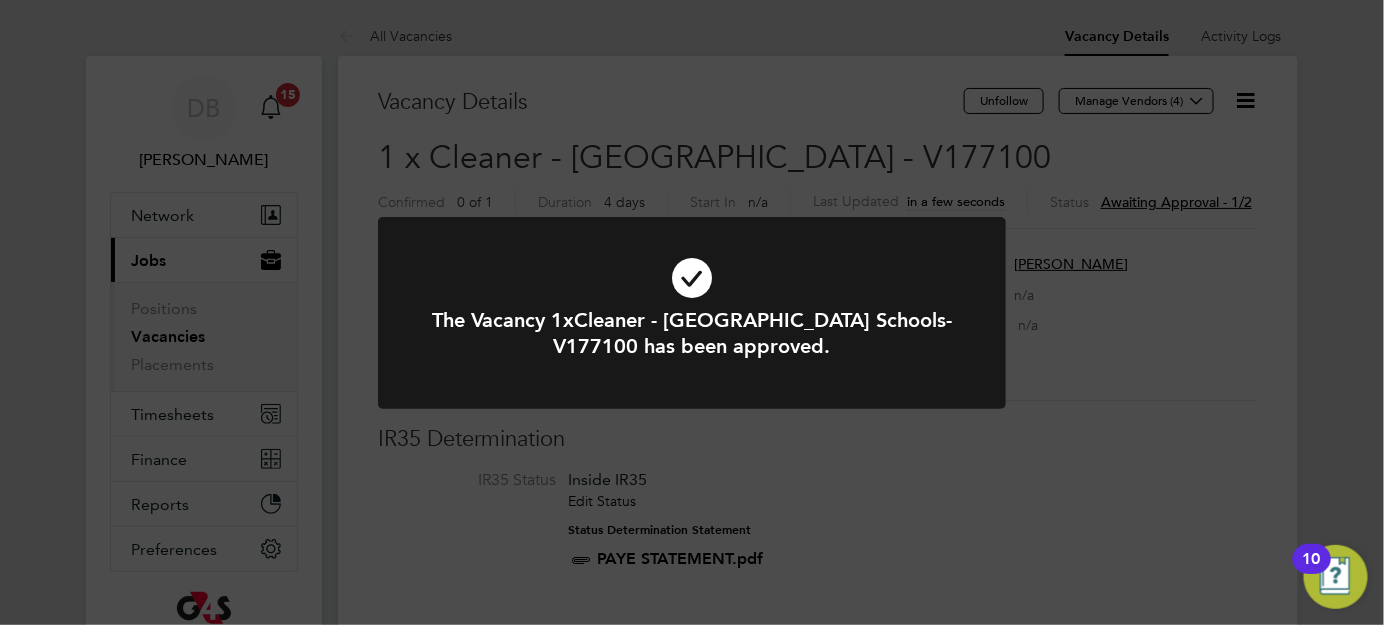 scroll, scrollTop: 10, scrollLeft: 10, axis: both 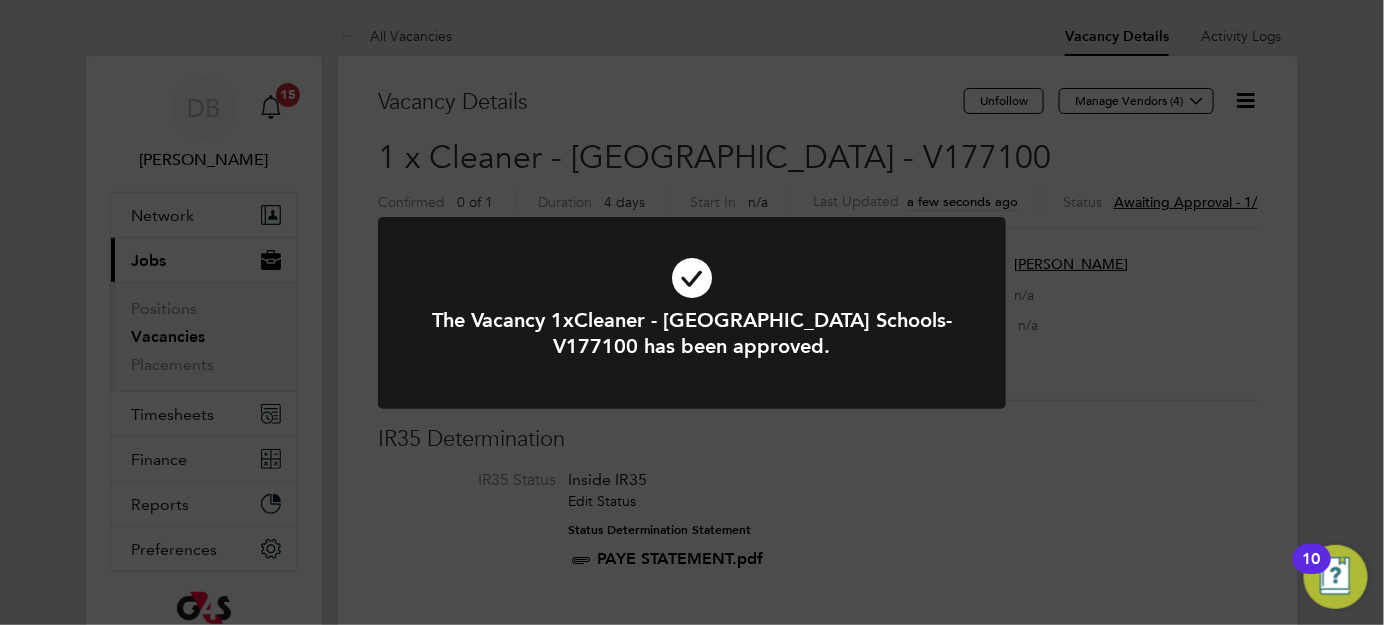 click on "The Vacancy 1xCleaner - North Wiltshire Schools-V177100 has been approved. Cancel Okay" 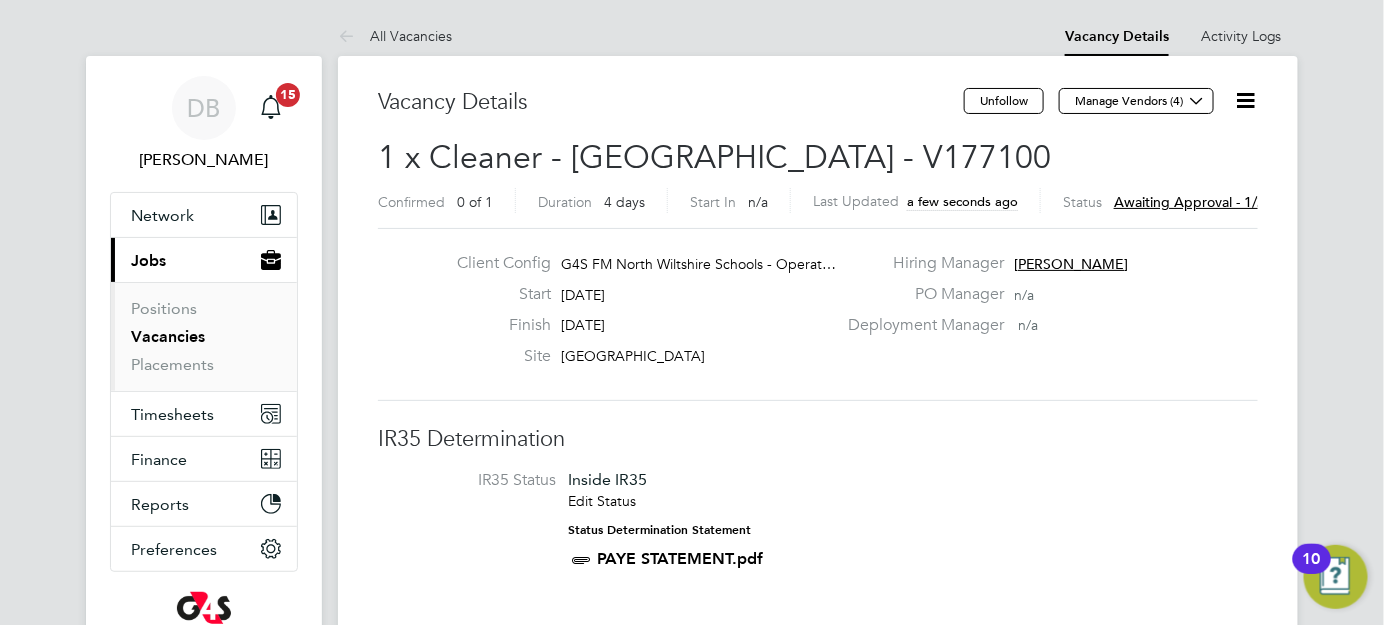 click on "Awaiting approval - 1/2" 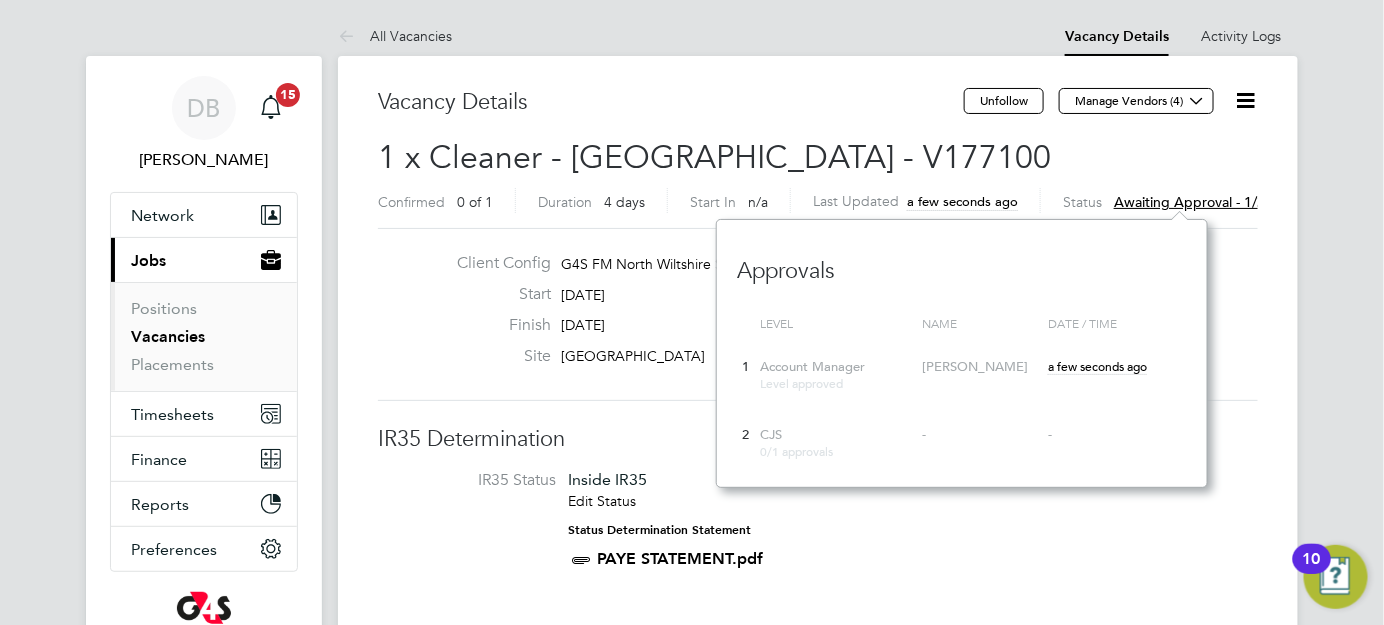 scroll, scrollTop: 11, scrollLeft: 12, axis: both 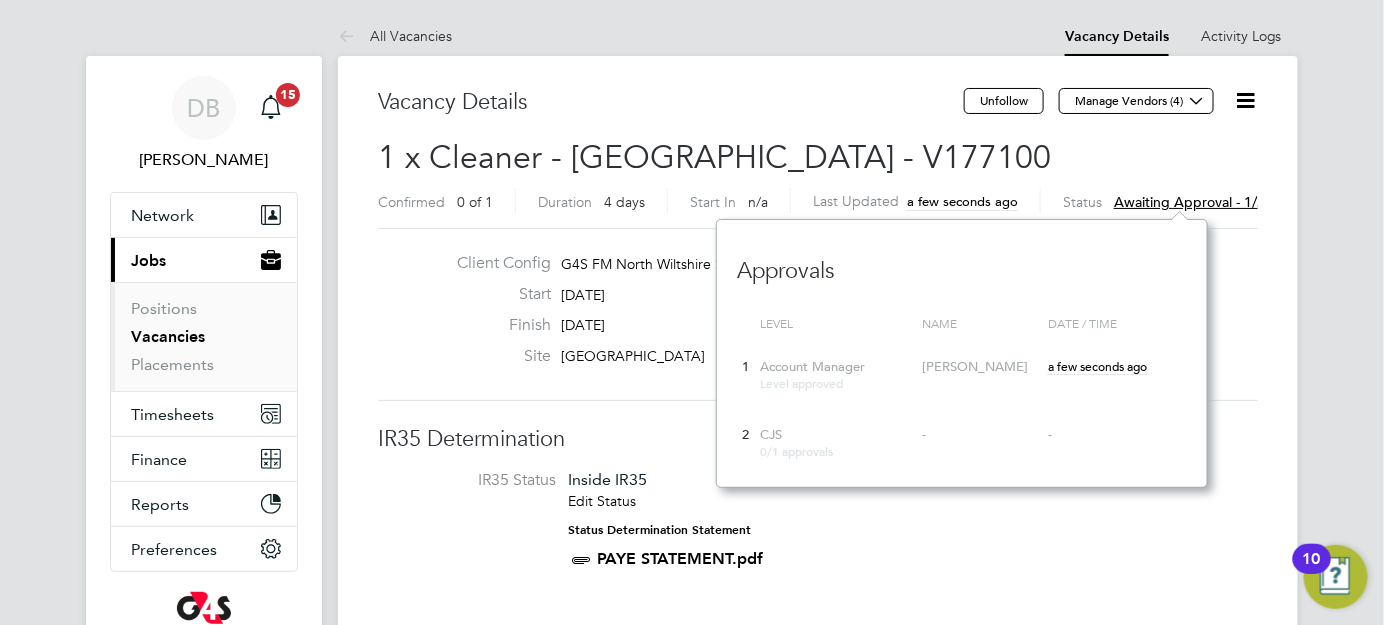 click on "[PERSON_NAME]" 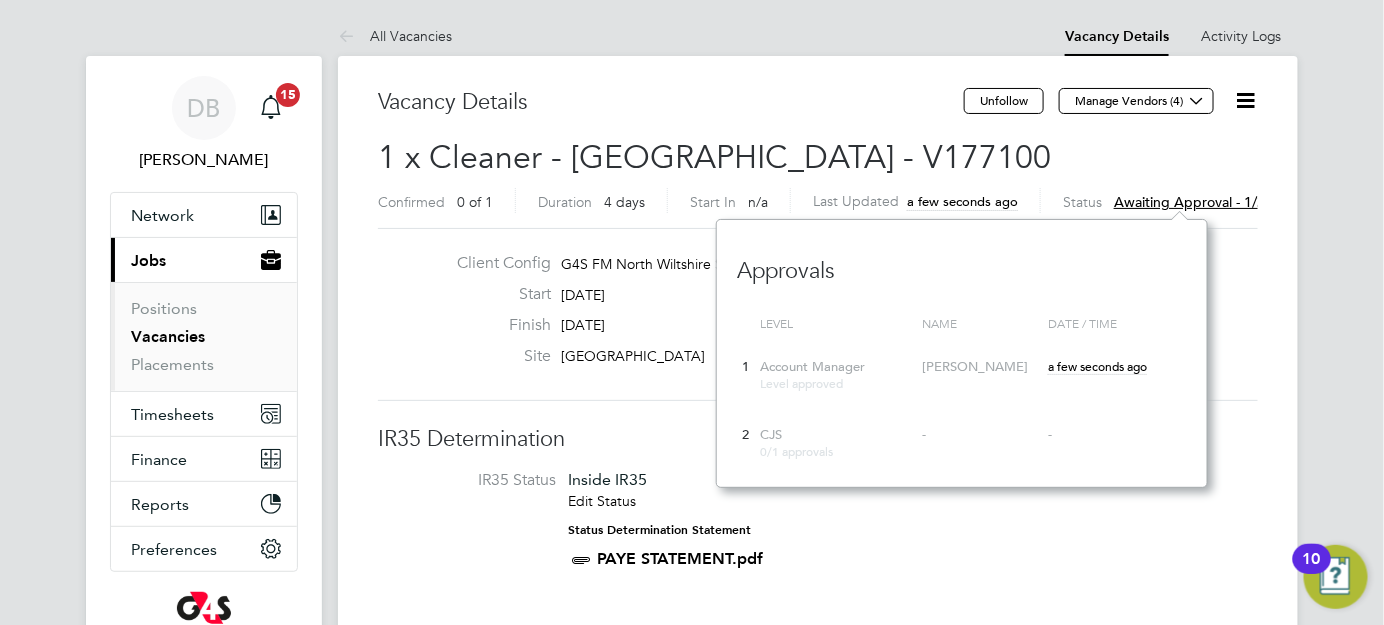 click on "IR35 Status Inside IR35 Edit Status Status Determination Statement   PAYE STATEMENT.pdf" at bounding box center [818, 524] 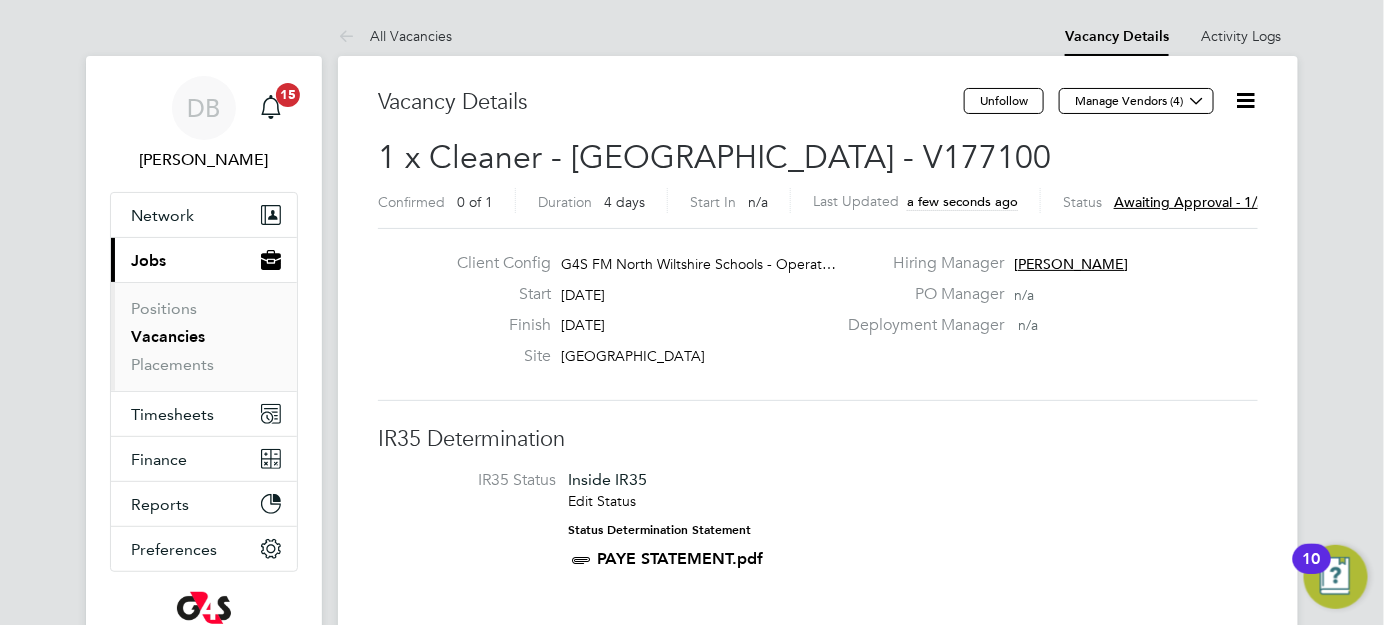 click on "Jobs" at bounding box center [148, 260] 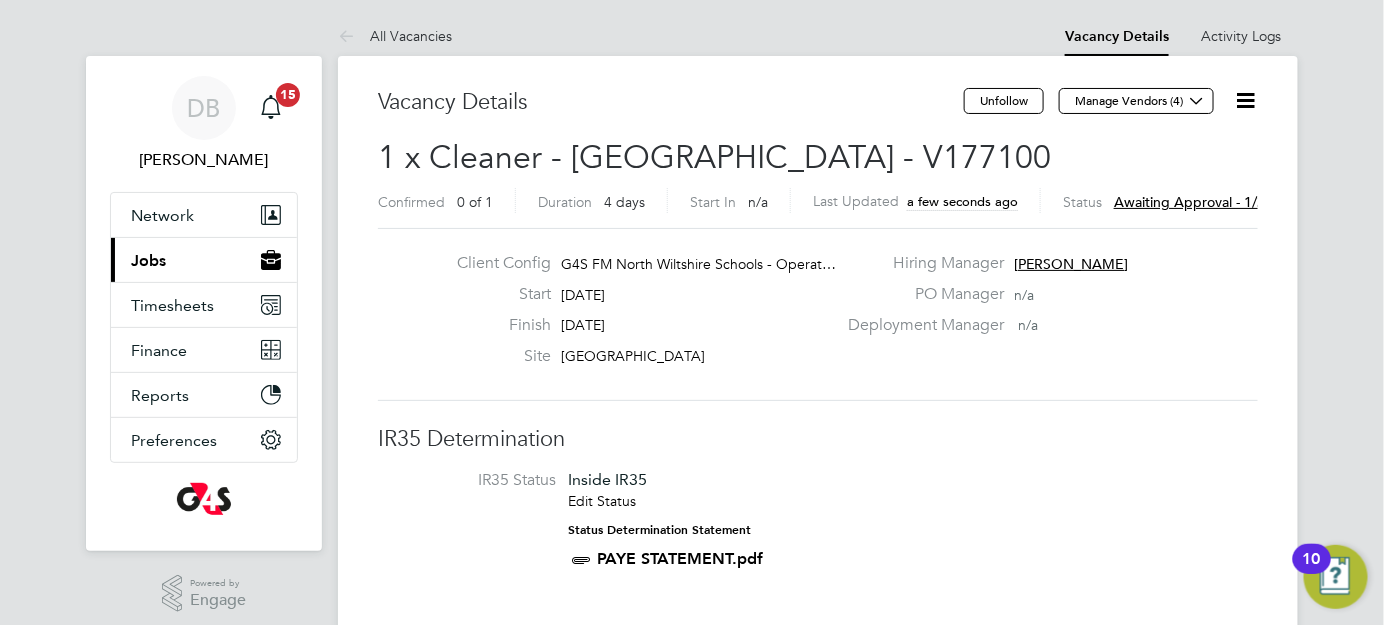 click on "Jobs" at bounding box center (148, 260) 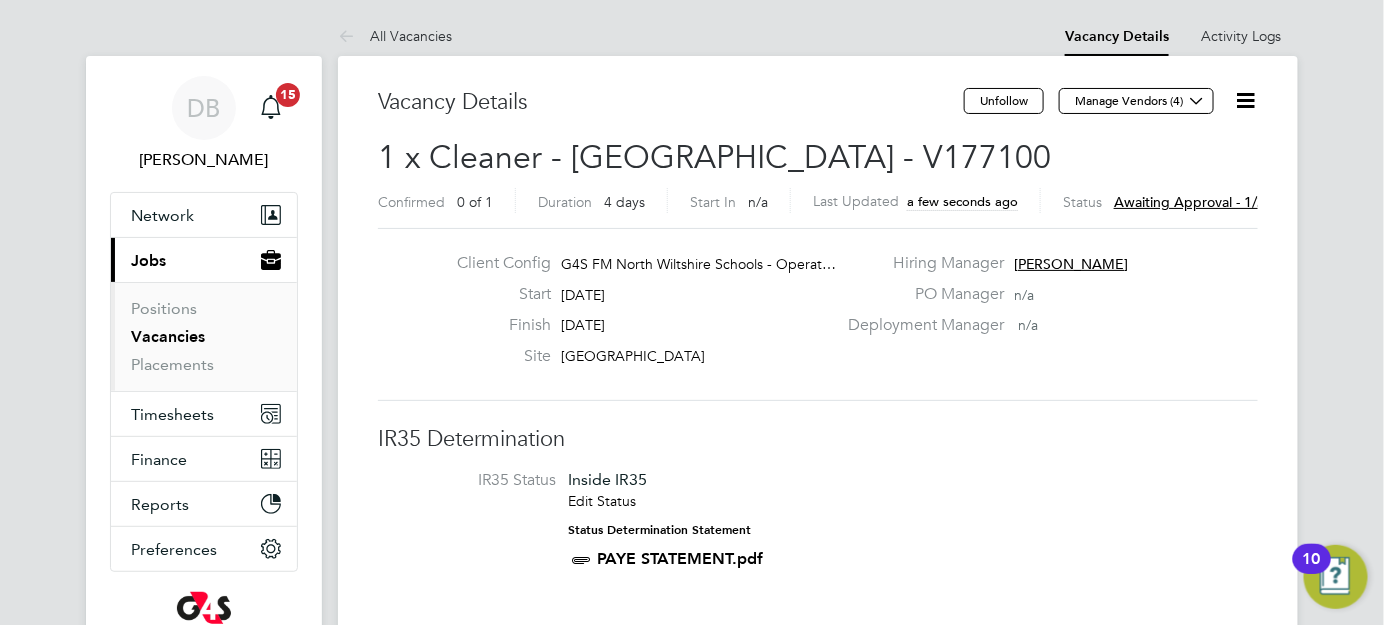 click on "Vacancies" at bounding box center [168, 336] 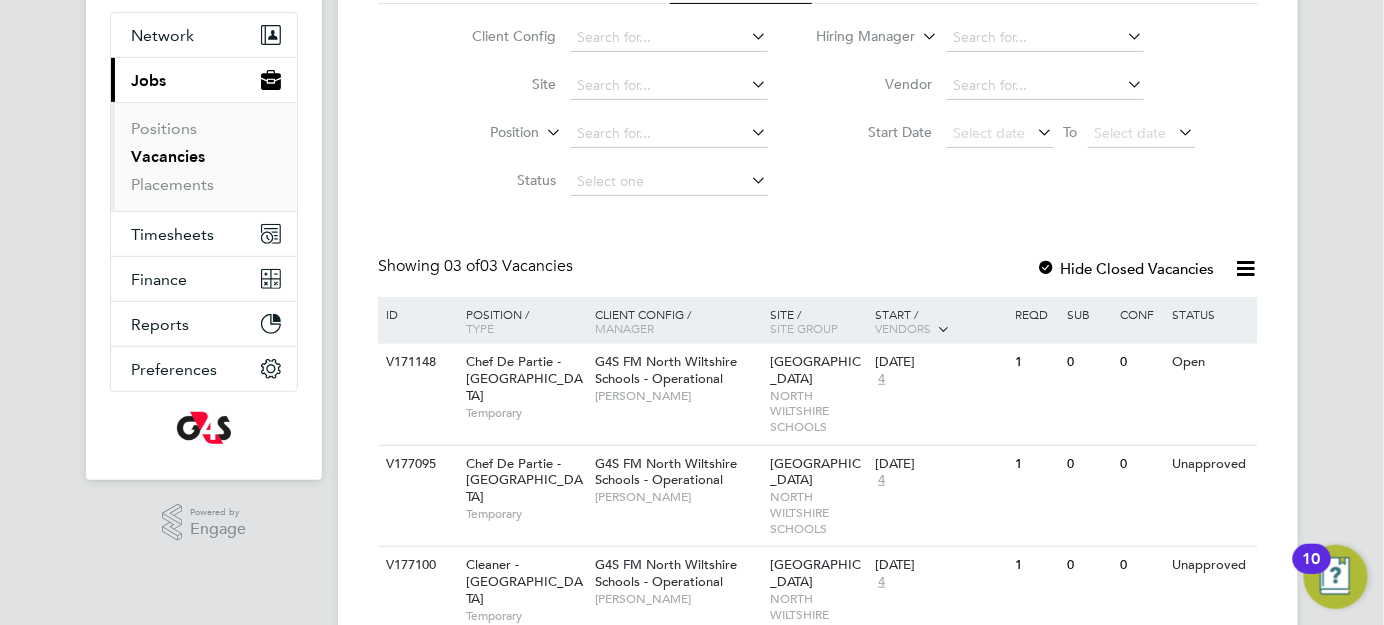 scroll, scrollTop: 237, scrollLeft: 0, axis: vertical 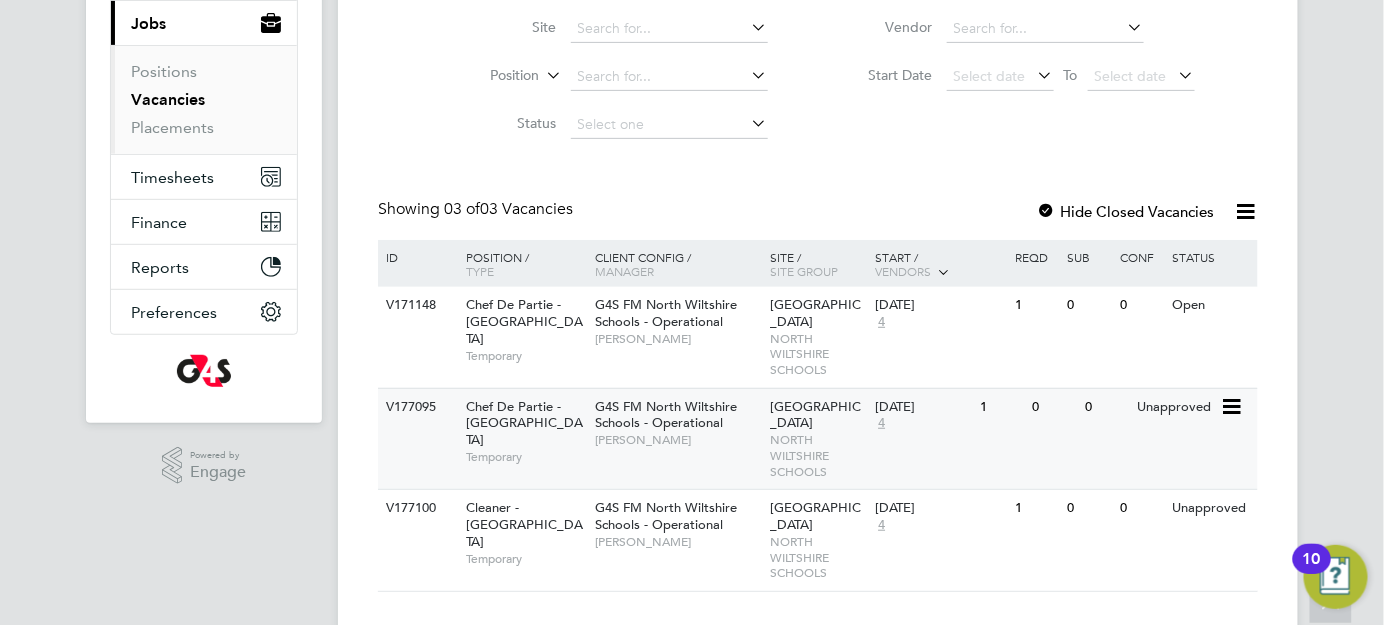 click 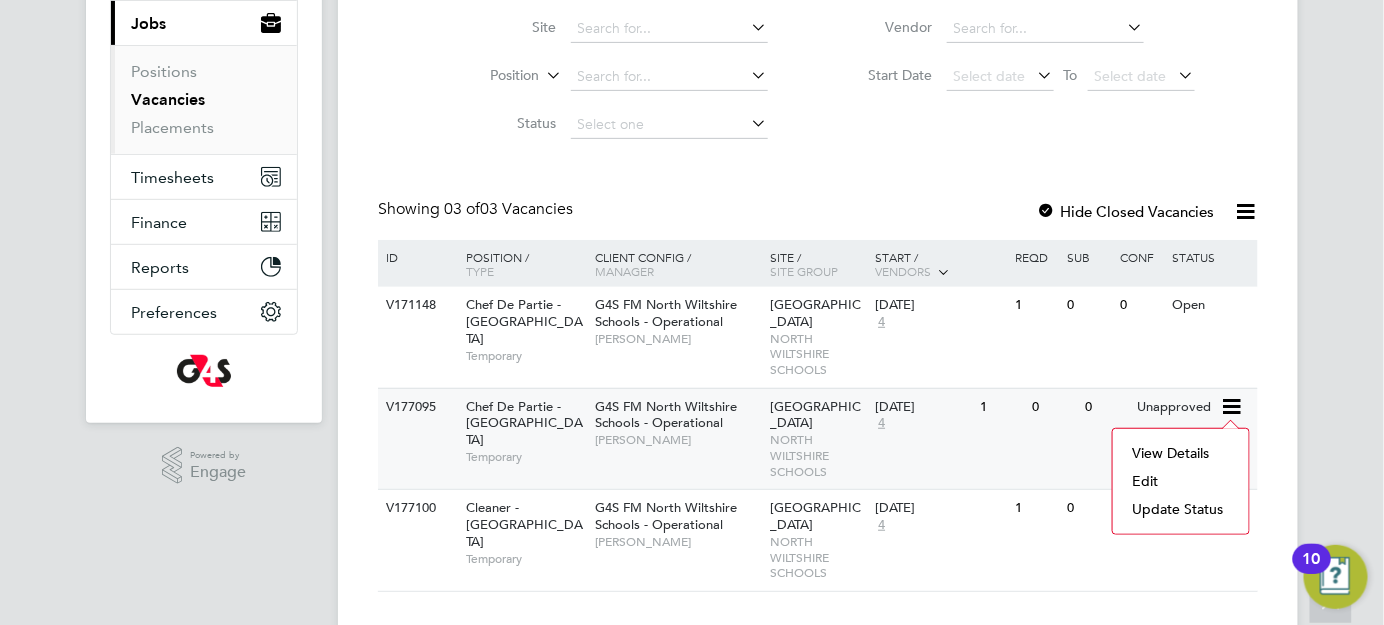 click on "Update Status" 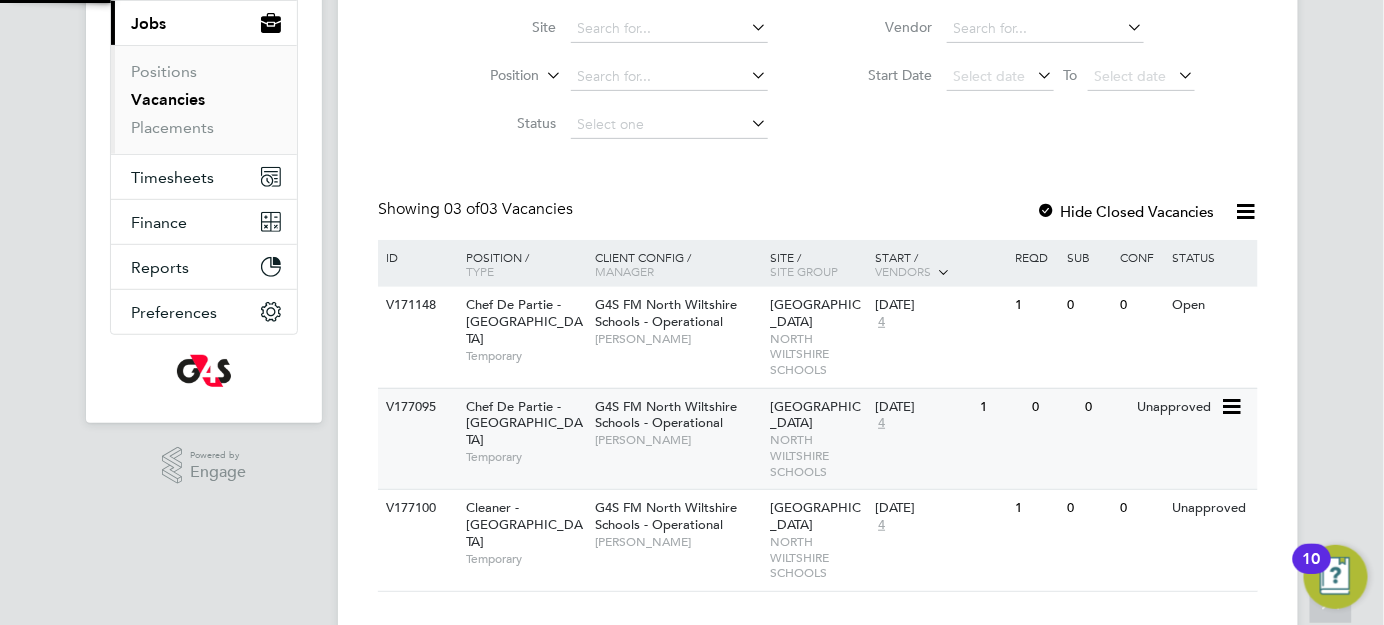 scroll, scrollTop: 10, scrollLeft: 10, axis: both 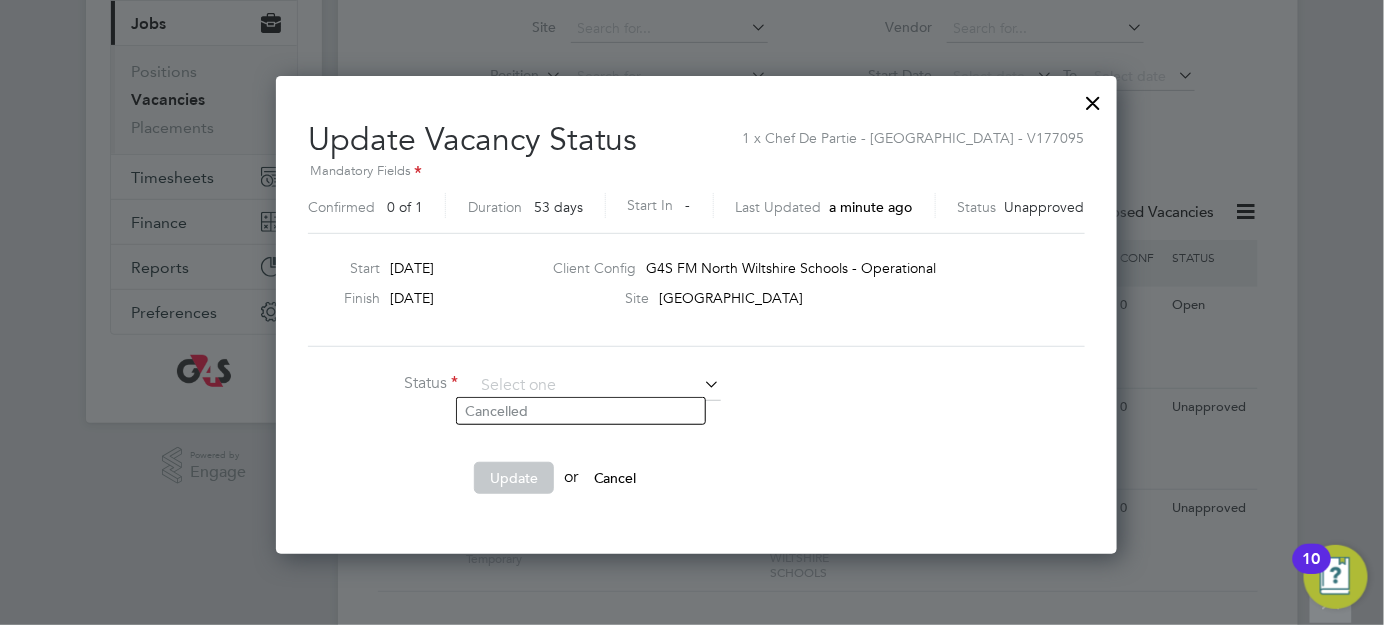 click at bounding box center (1094, 98) 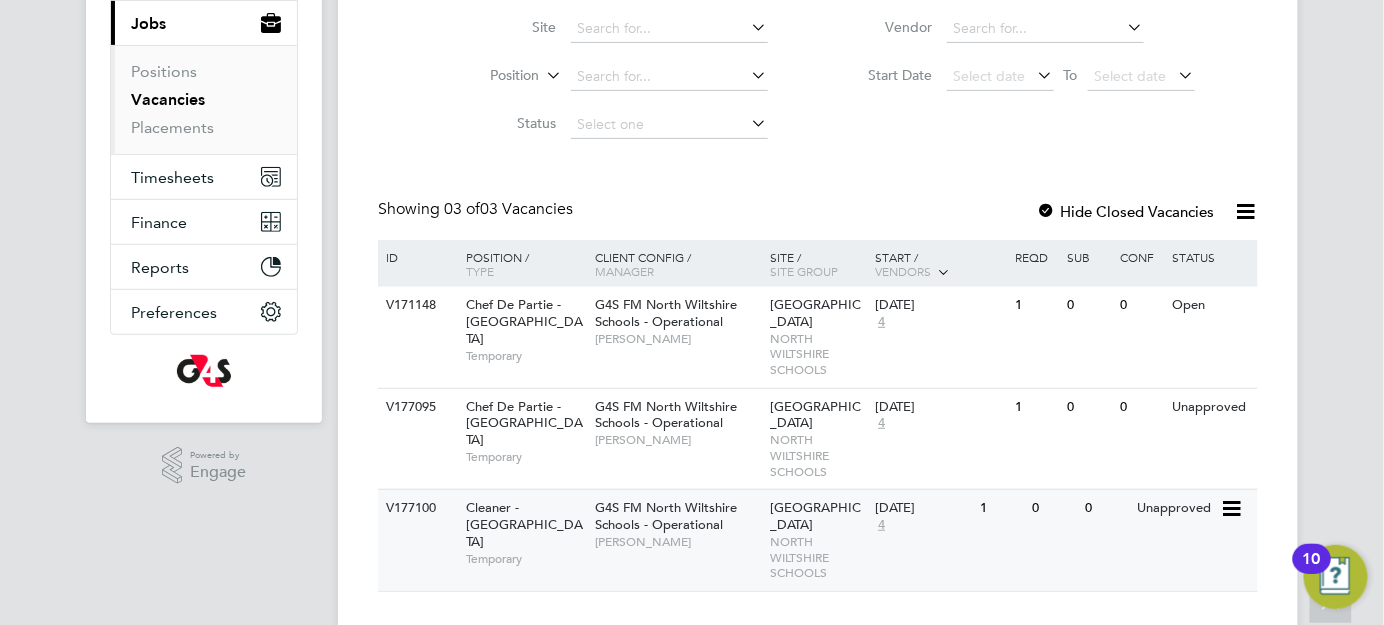 click on "G4S FM North Wiltshire Schools - Operational" 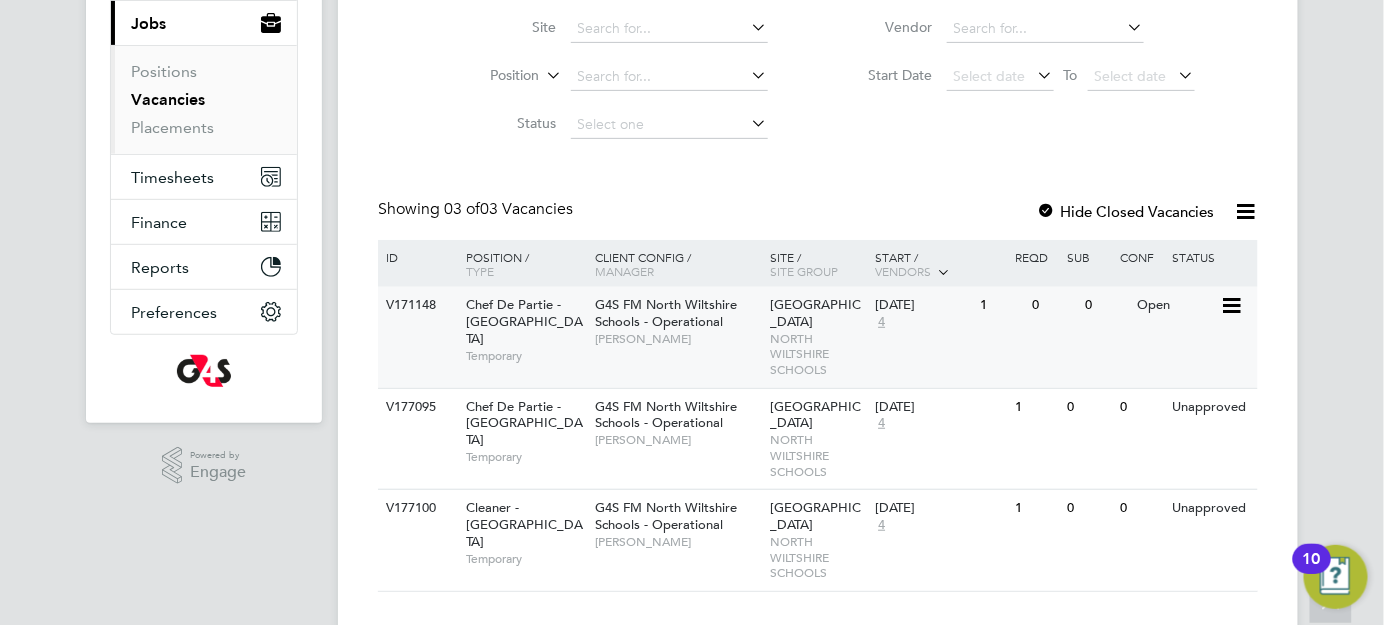 click 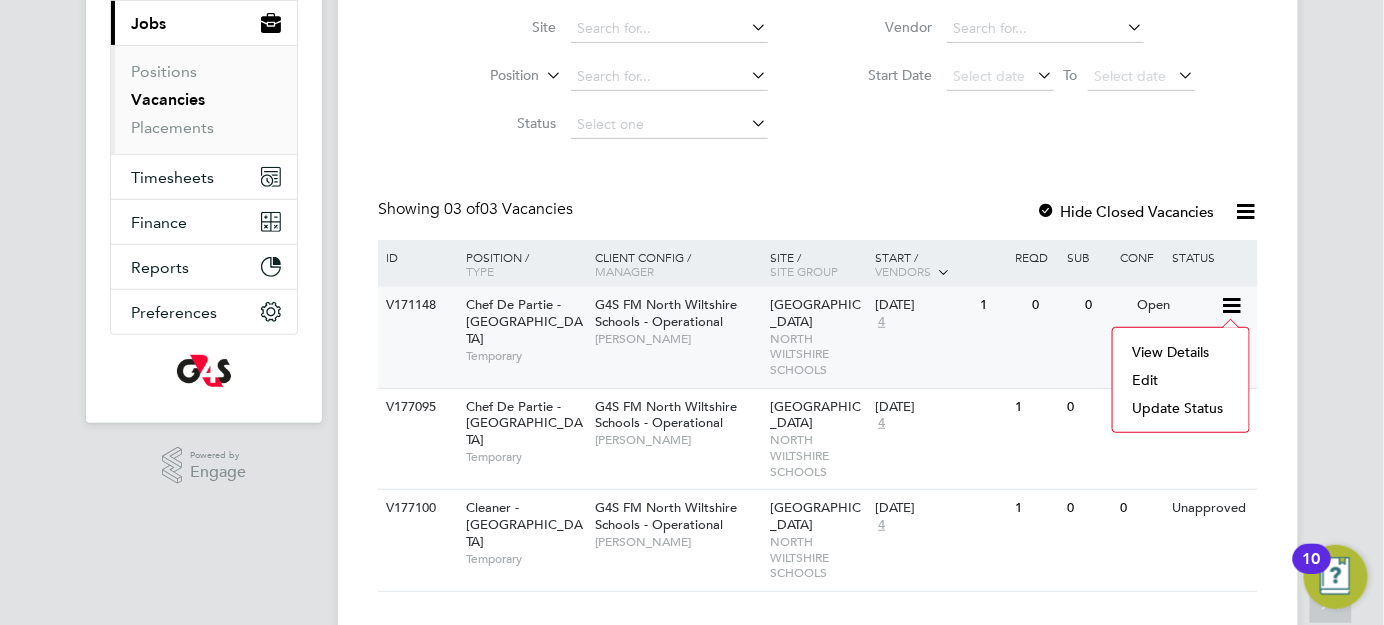 click on "View Details" 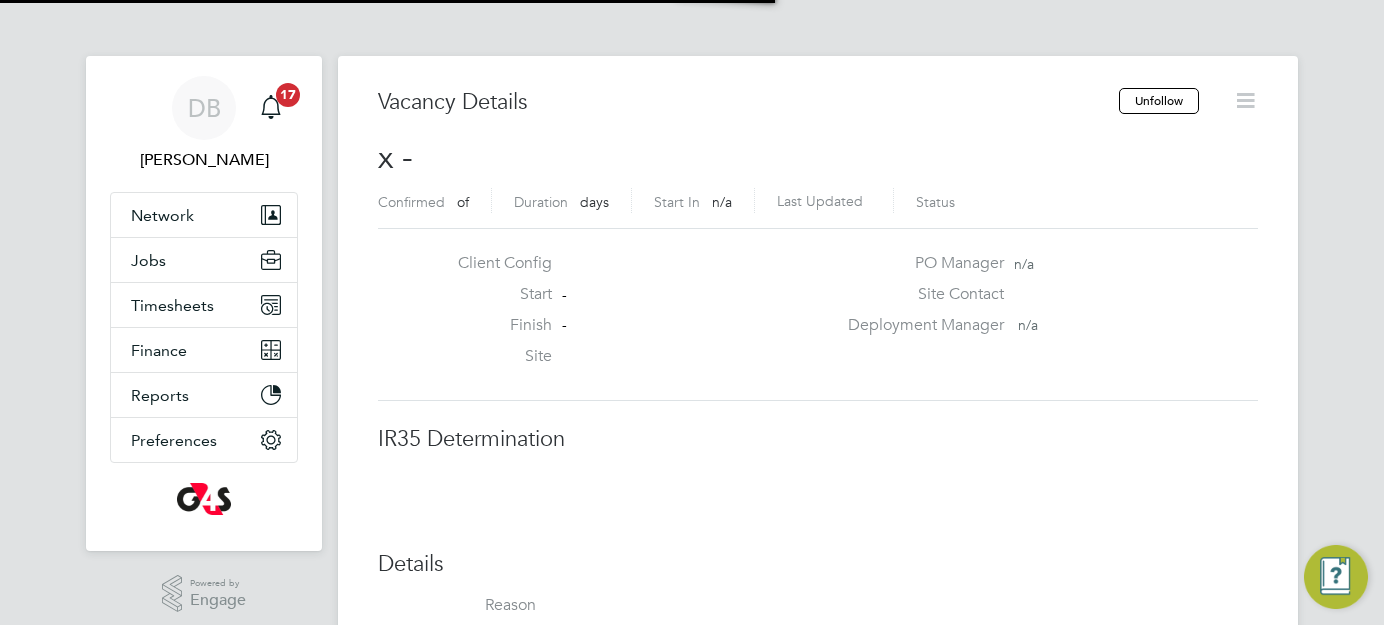scroll, scrollTop: 0, scrollLeft: 0, axis: both 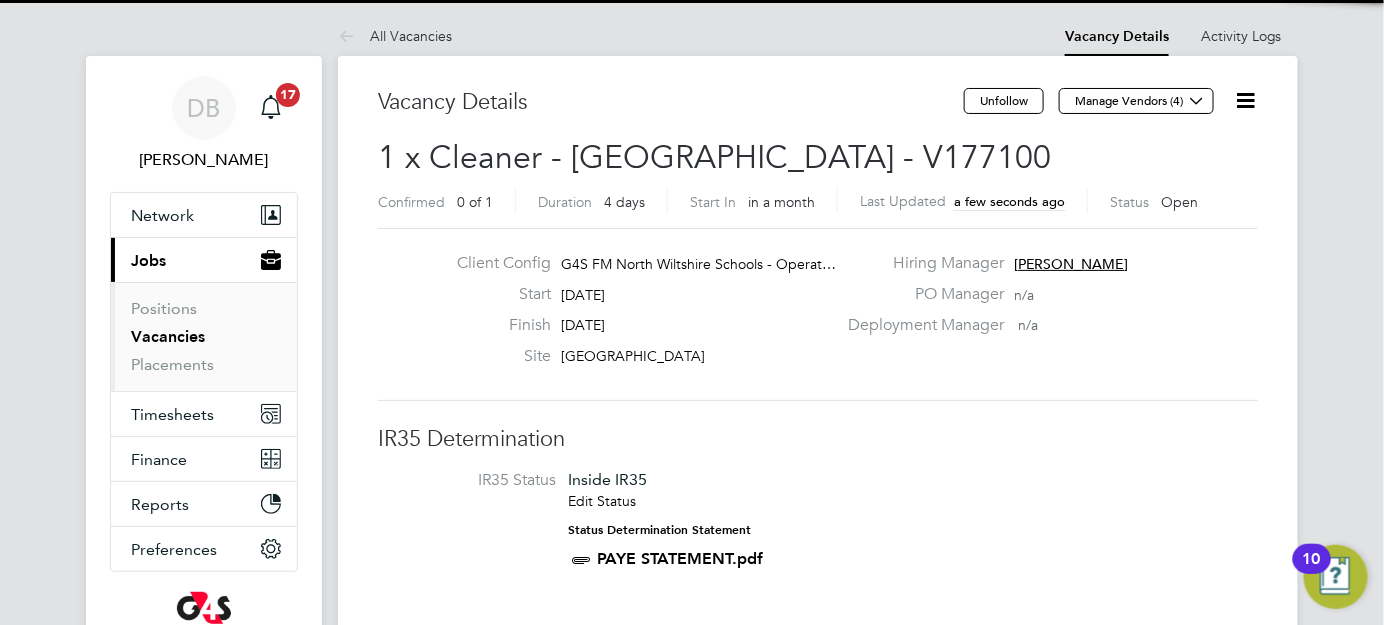 click 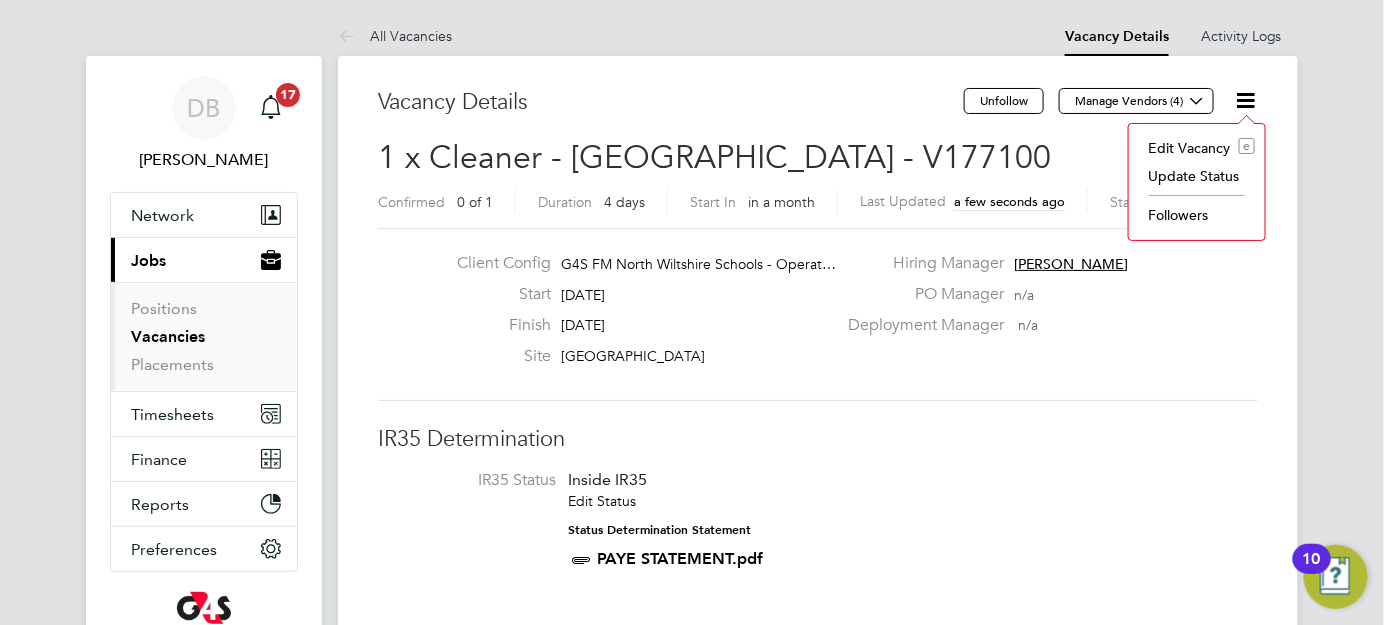 click on "Client Config G4S FM North Wiltshire Schools - Operat… Start 26 Aug 2025 Finish 29 Aug 2025 Site Malmesbury Academy Hiring Manager Alice Collier PO Manager  n/a Deployment Manager   n/a" 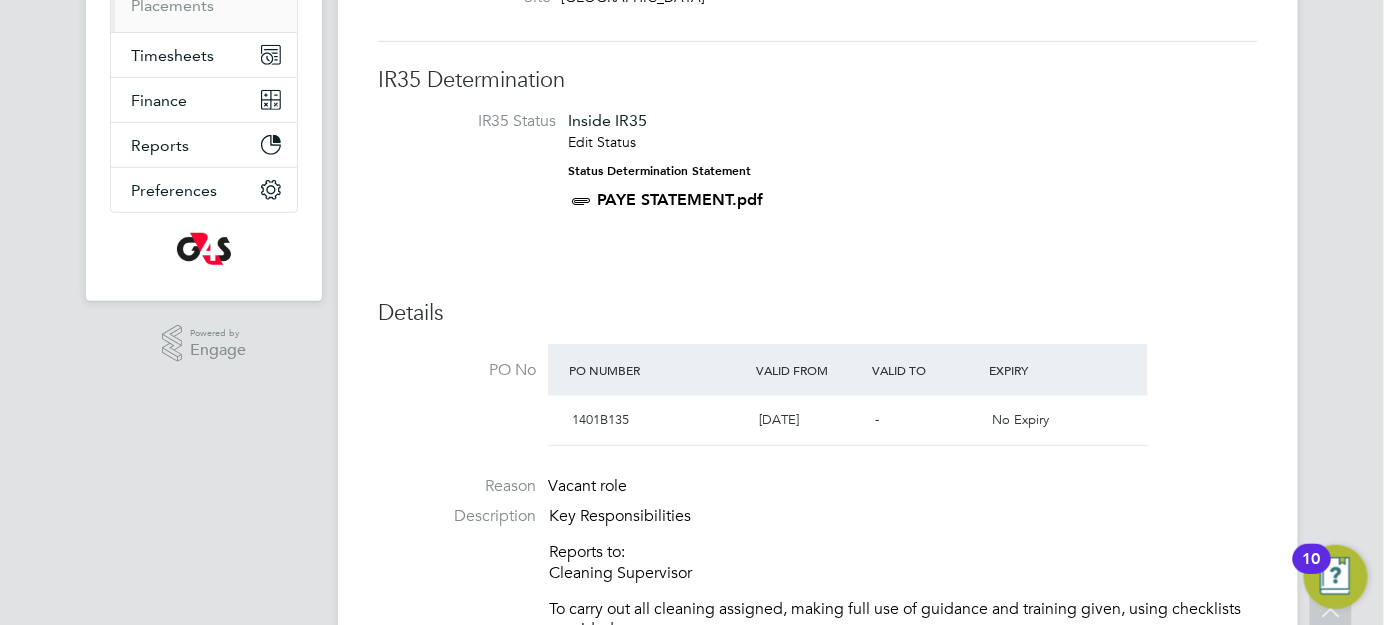 scroll, scrollTop: 399, scrollLeft: 0, axis: vertical 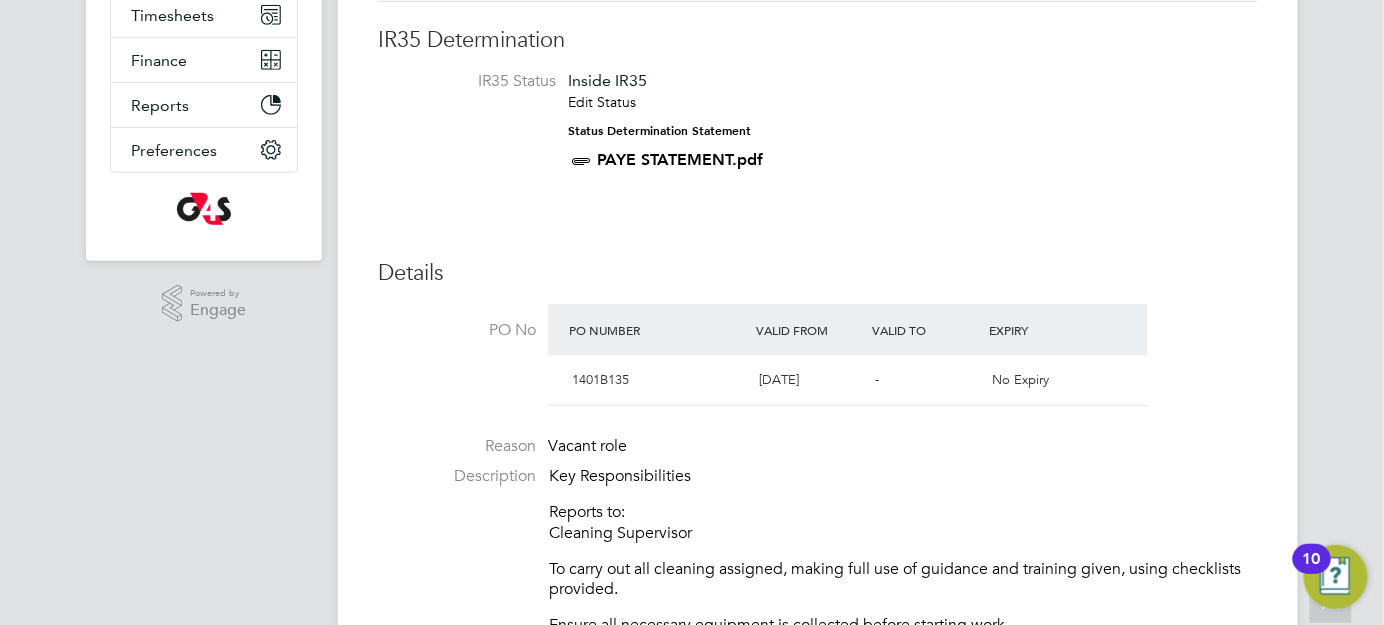 drag, startPoint x: 579, startPoint y: 339, endPoint x: 599, endPoint y: 304, distance: 40.311287 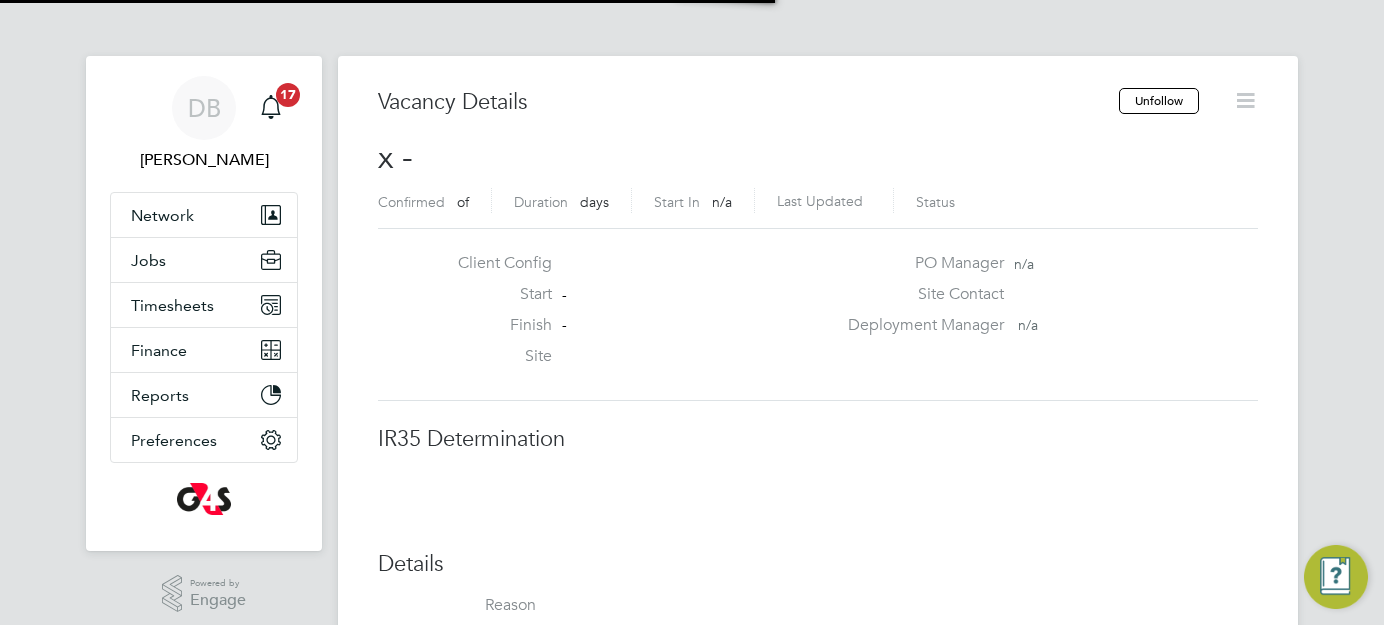 scroll, scrollTop: 0, scrollLeft: 0, axis: both 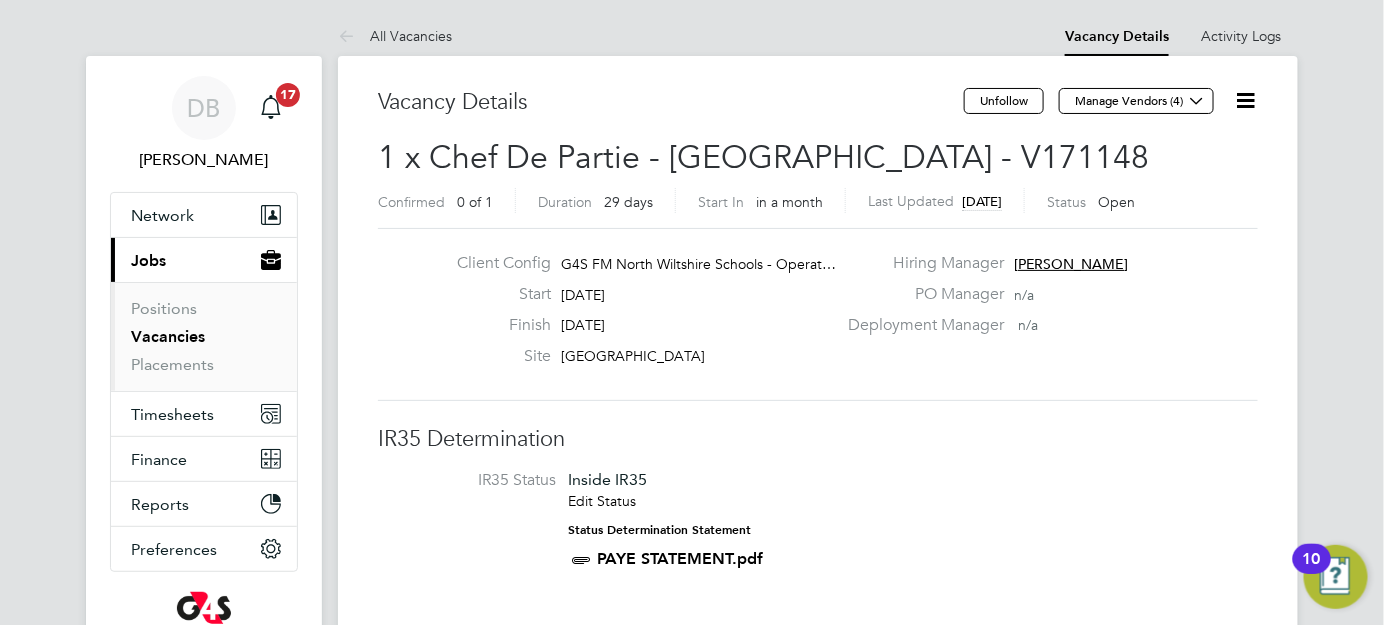 click 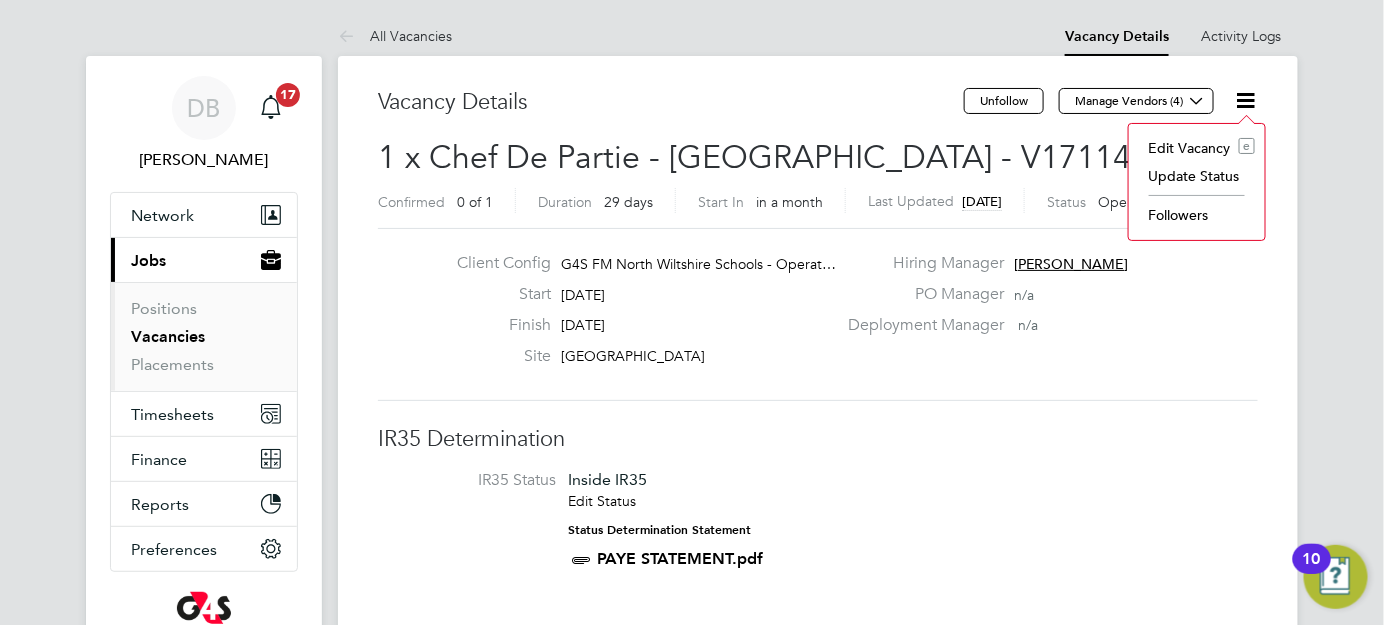 click on "Client Config G4S FM North Wiltshire Schools - Operat… Start 02 Sep 2025 Finish 30 Sep 2025 Site Malmesbury Academy Hiring Manager Alice Collier PO Manager  n/a Deployment Manager   n/a" 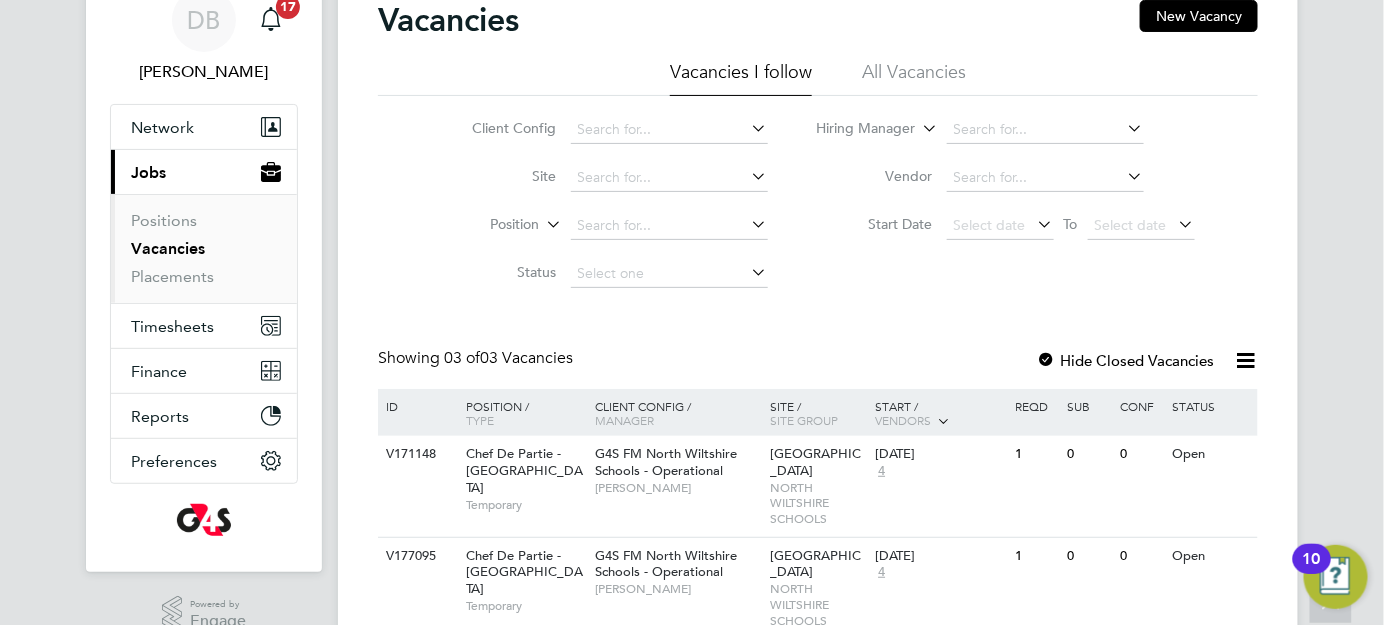 scroll, scrollTop: 0, scrollLeft: 0, axis: both 